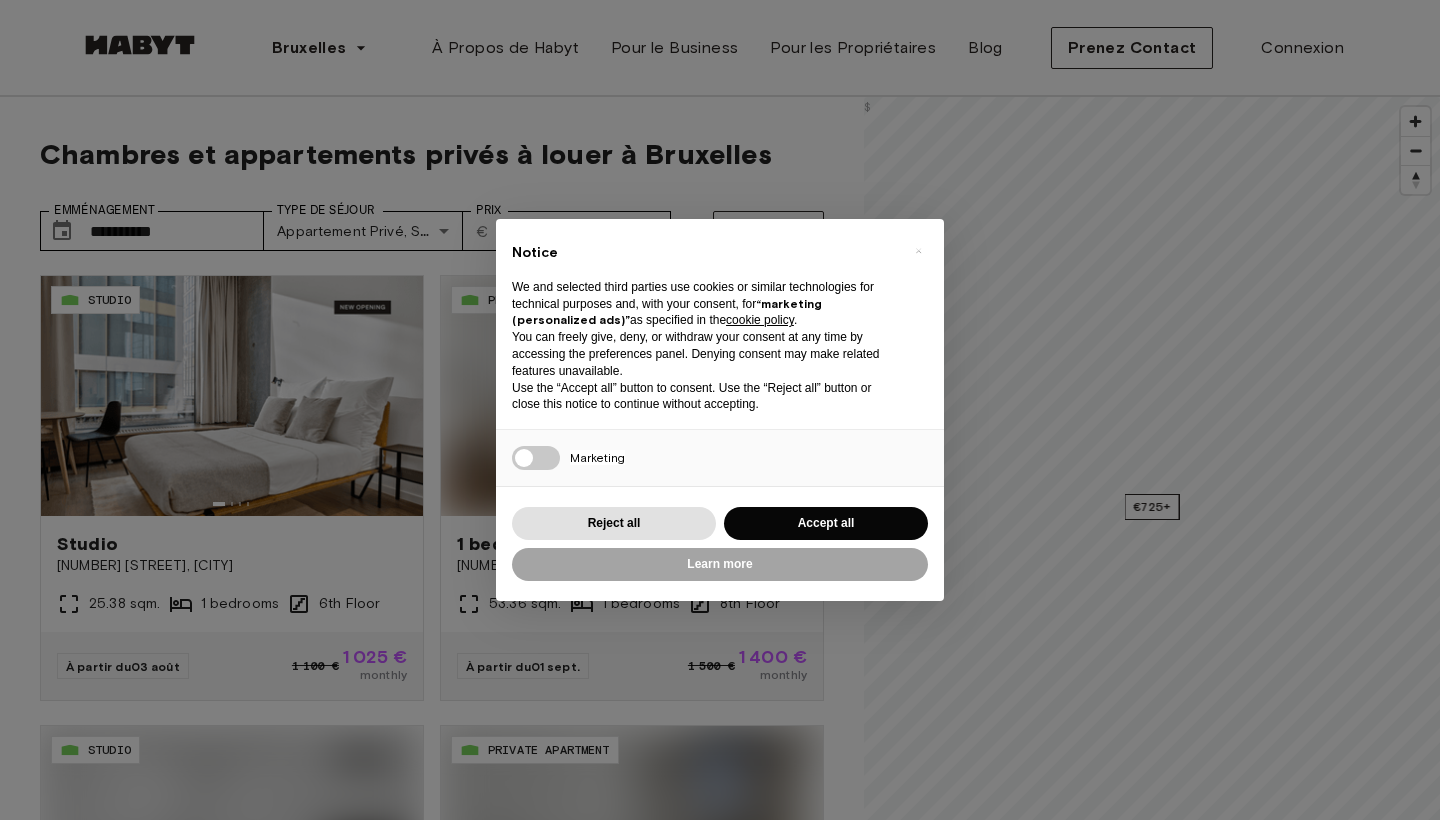 scroll, scrollTop: 0, scrollLeft: 0, axis: both 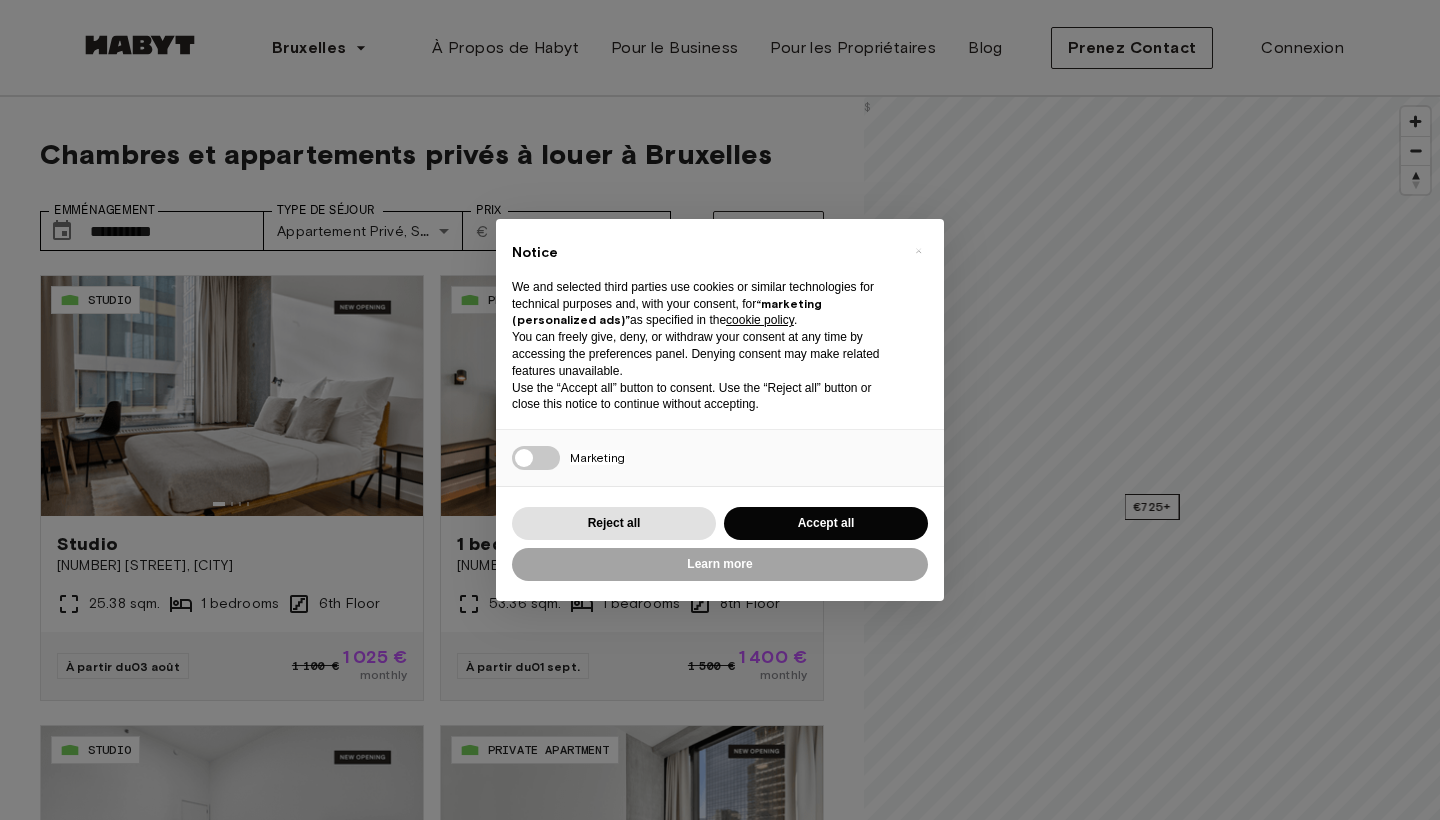 click on "Accept all" at bounding box center [826, 523] 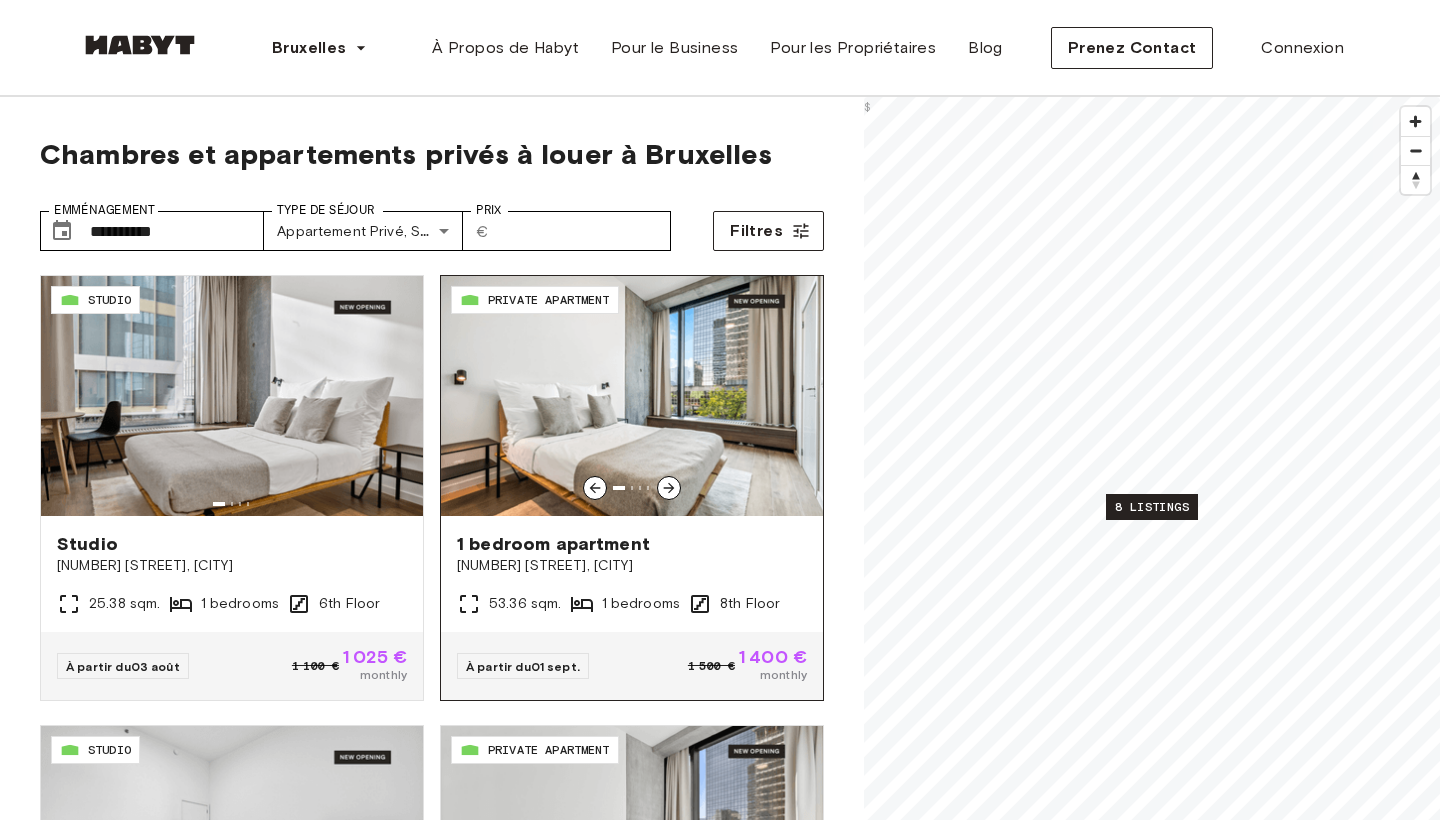 scroll, scrollTop: 0, scrollLeft: 0, axis: both 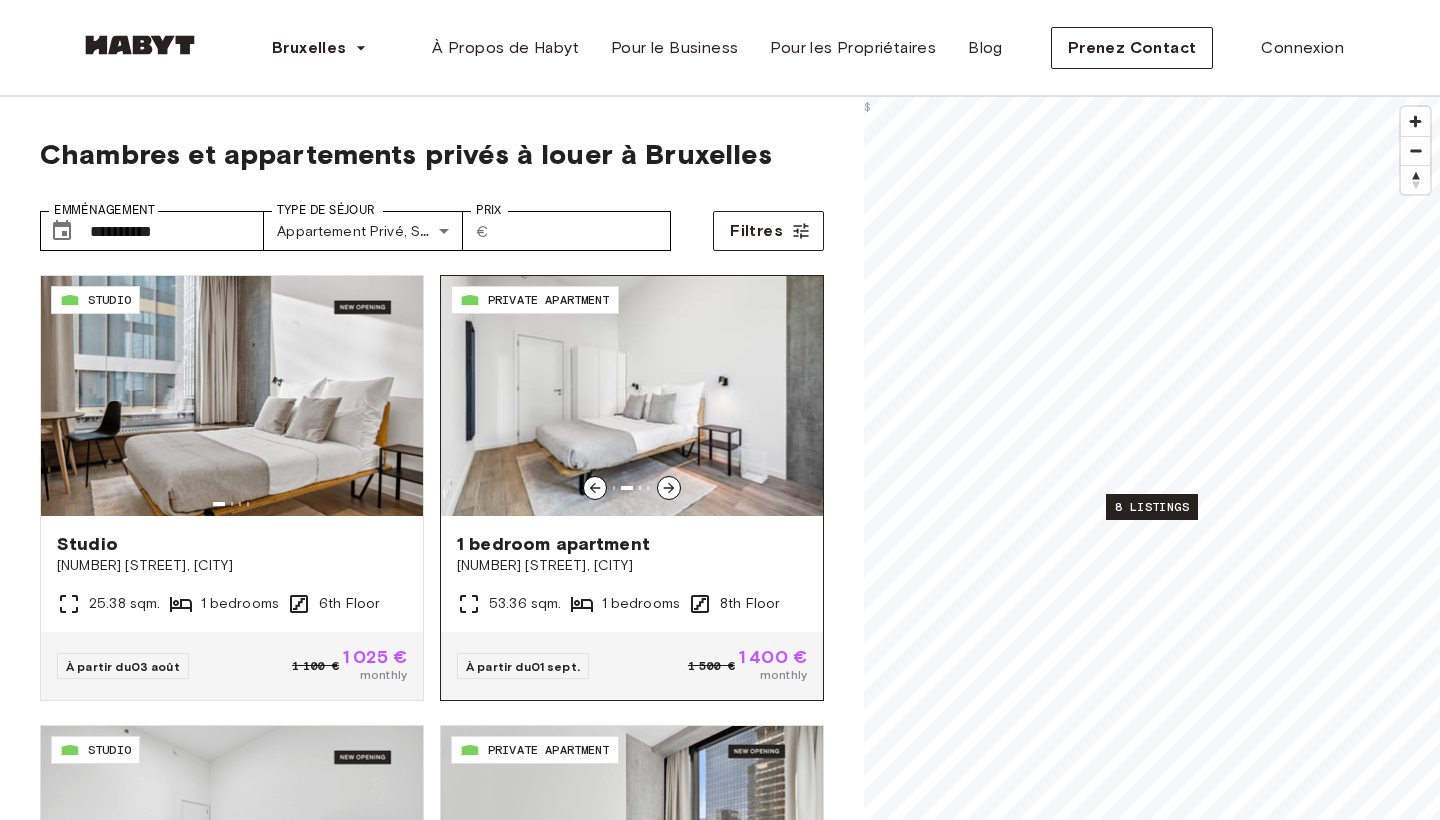 click 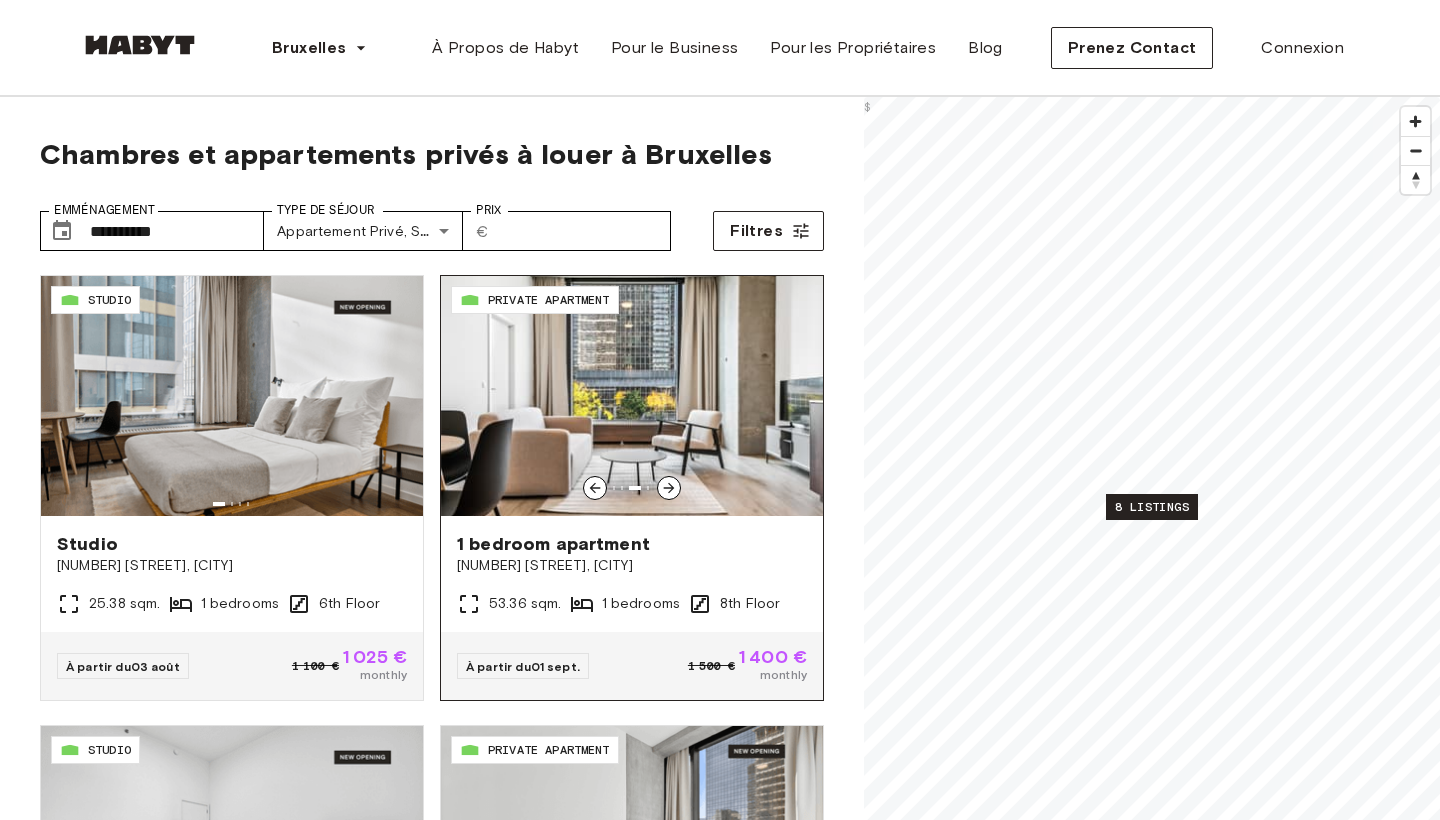 click 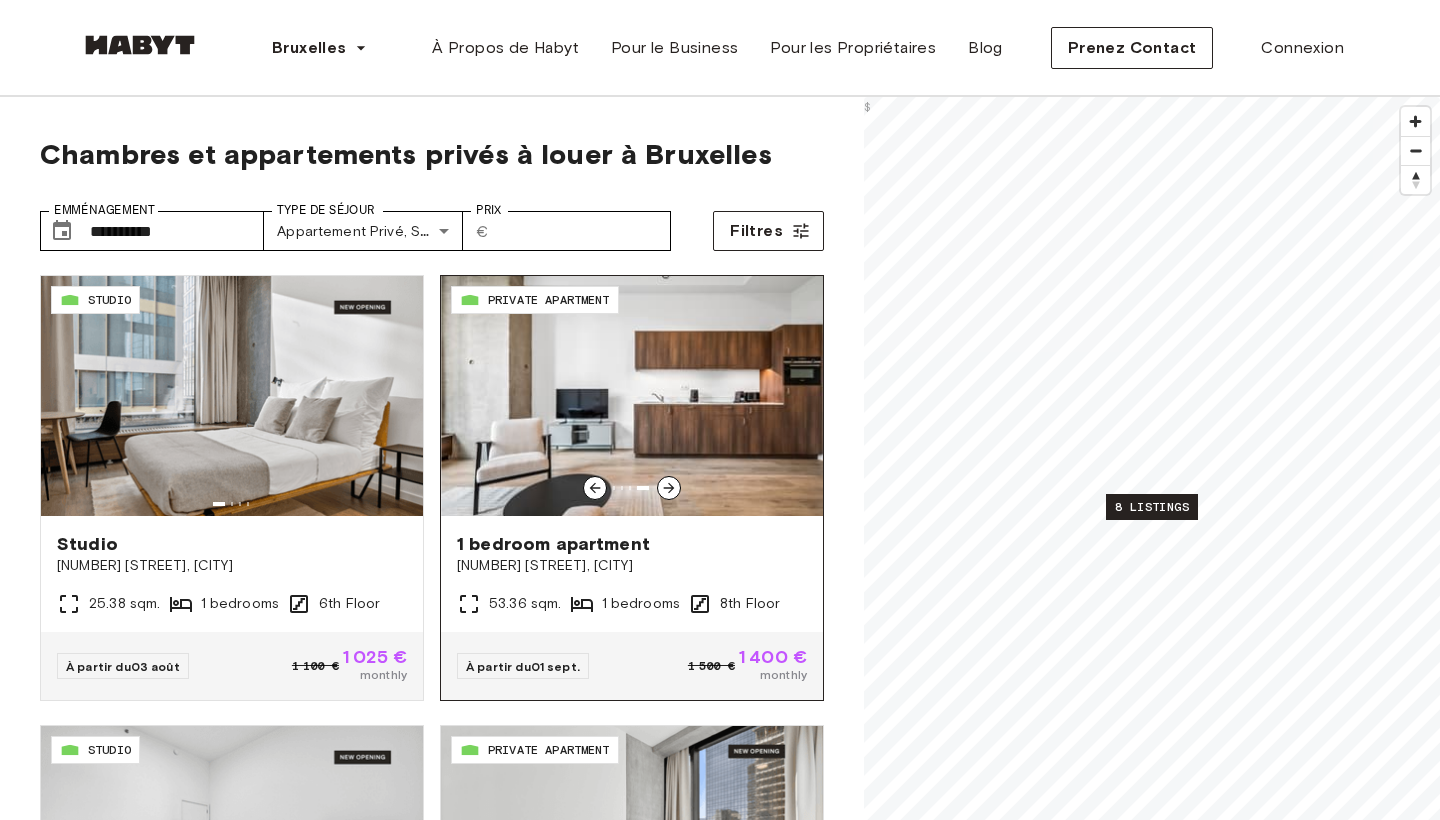 click 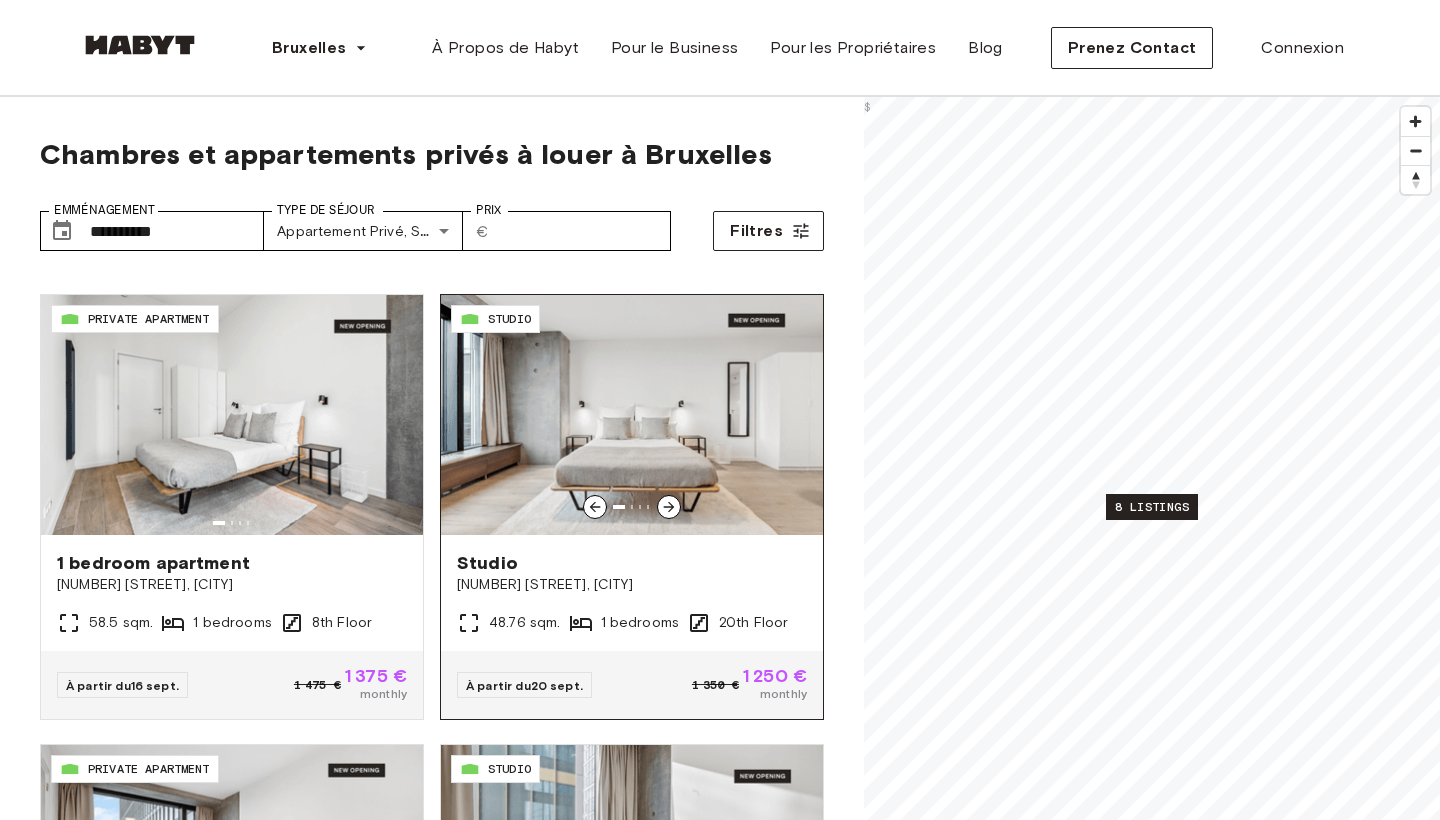 scroll, scrollTop: 844, scrollLeft: 0, axis: vertical 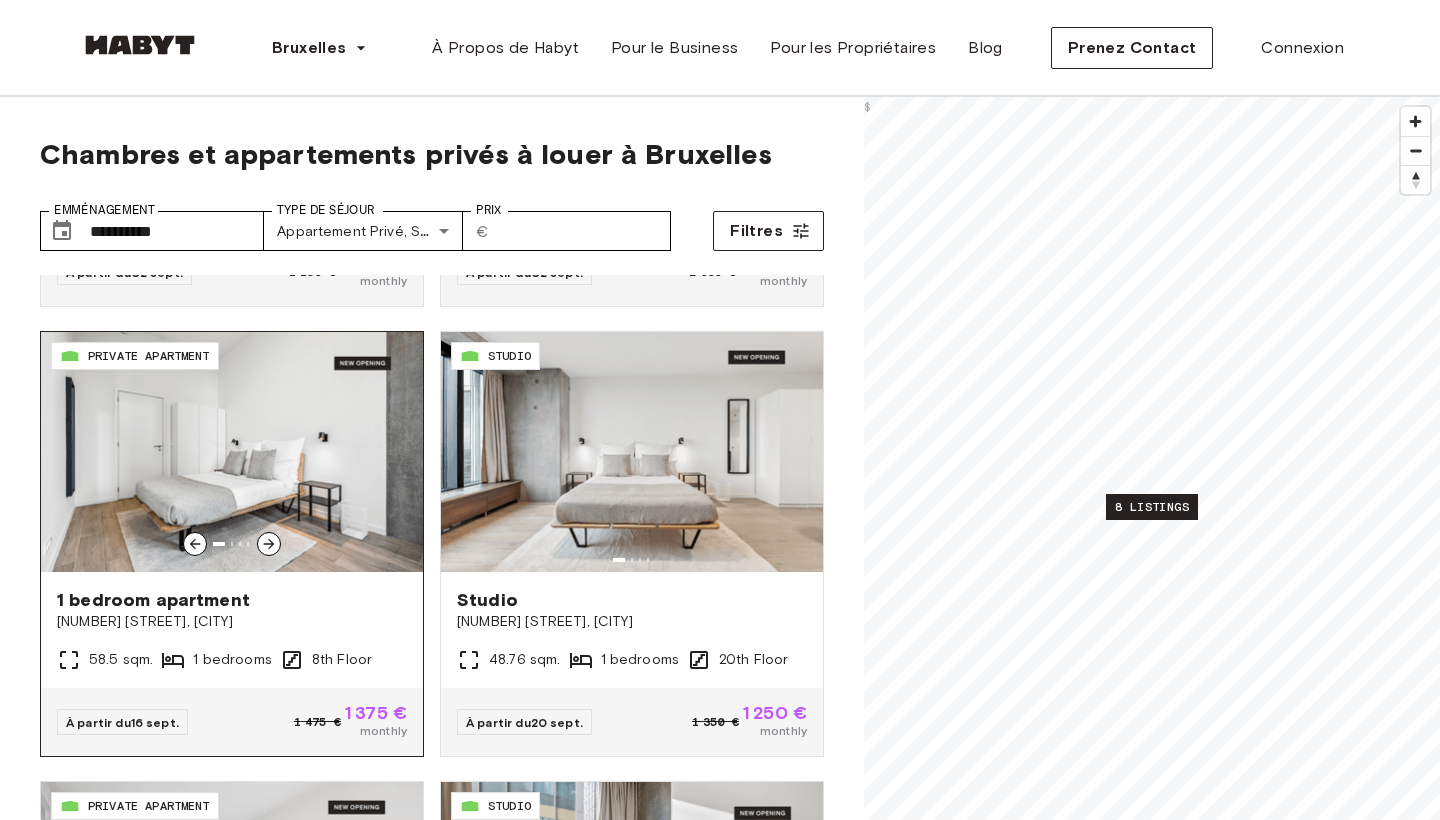 click 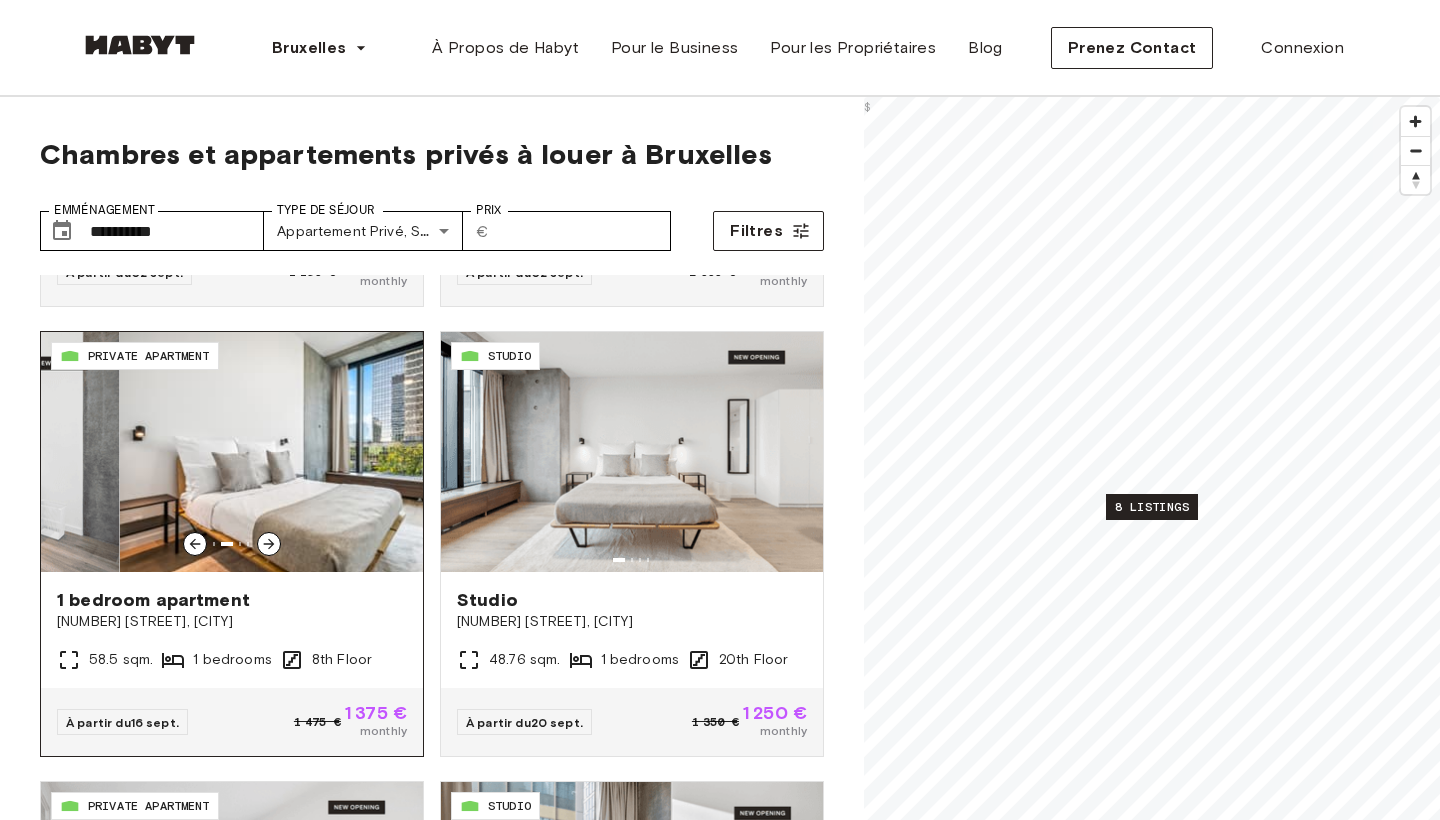 click 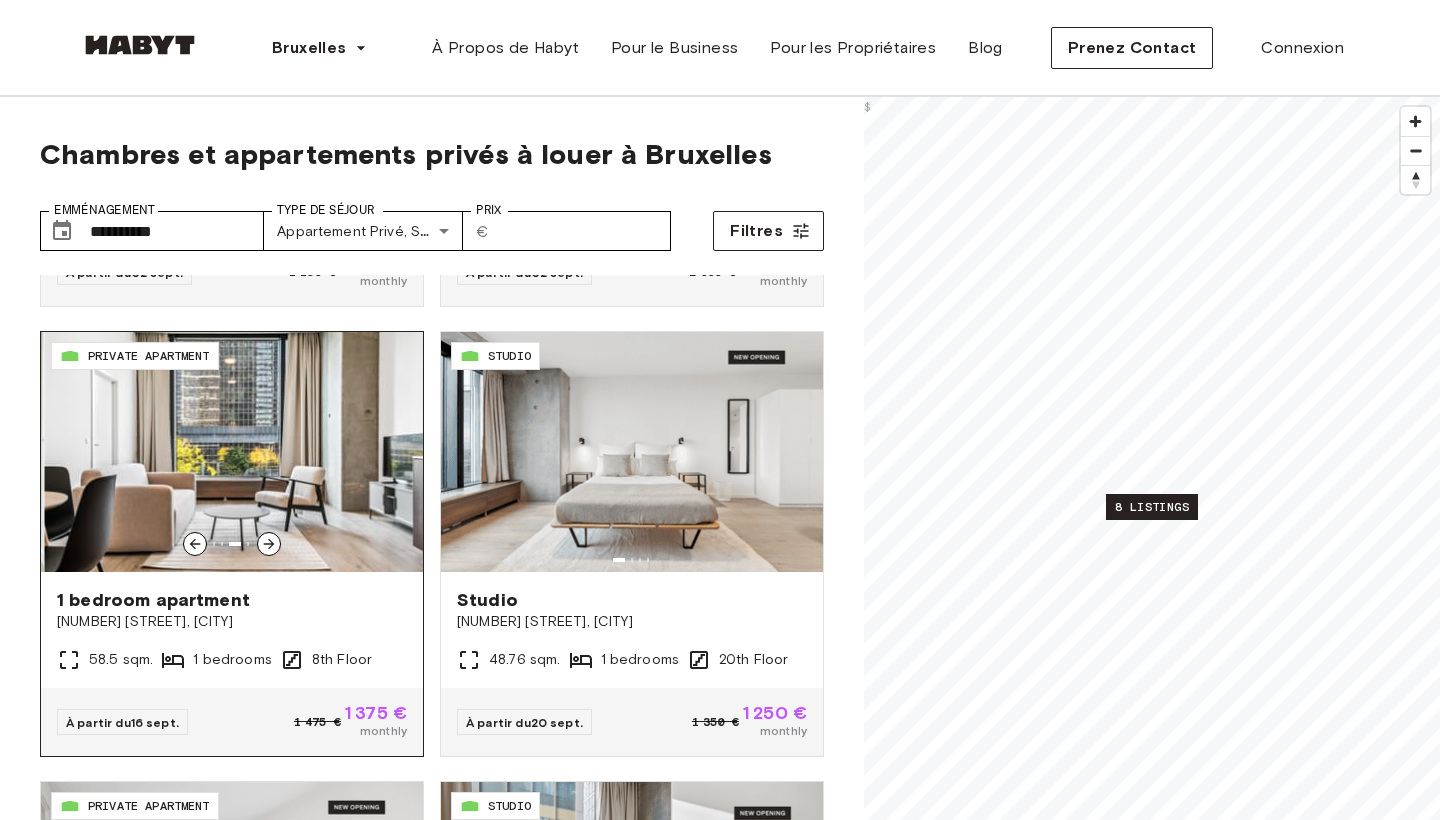 click 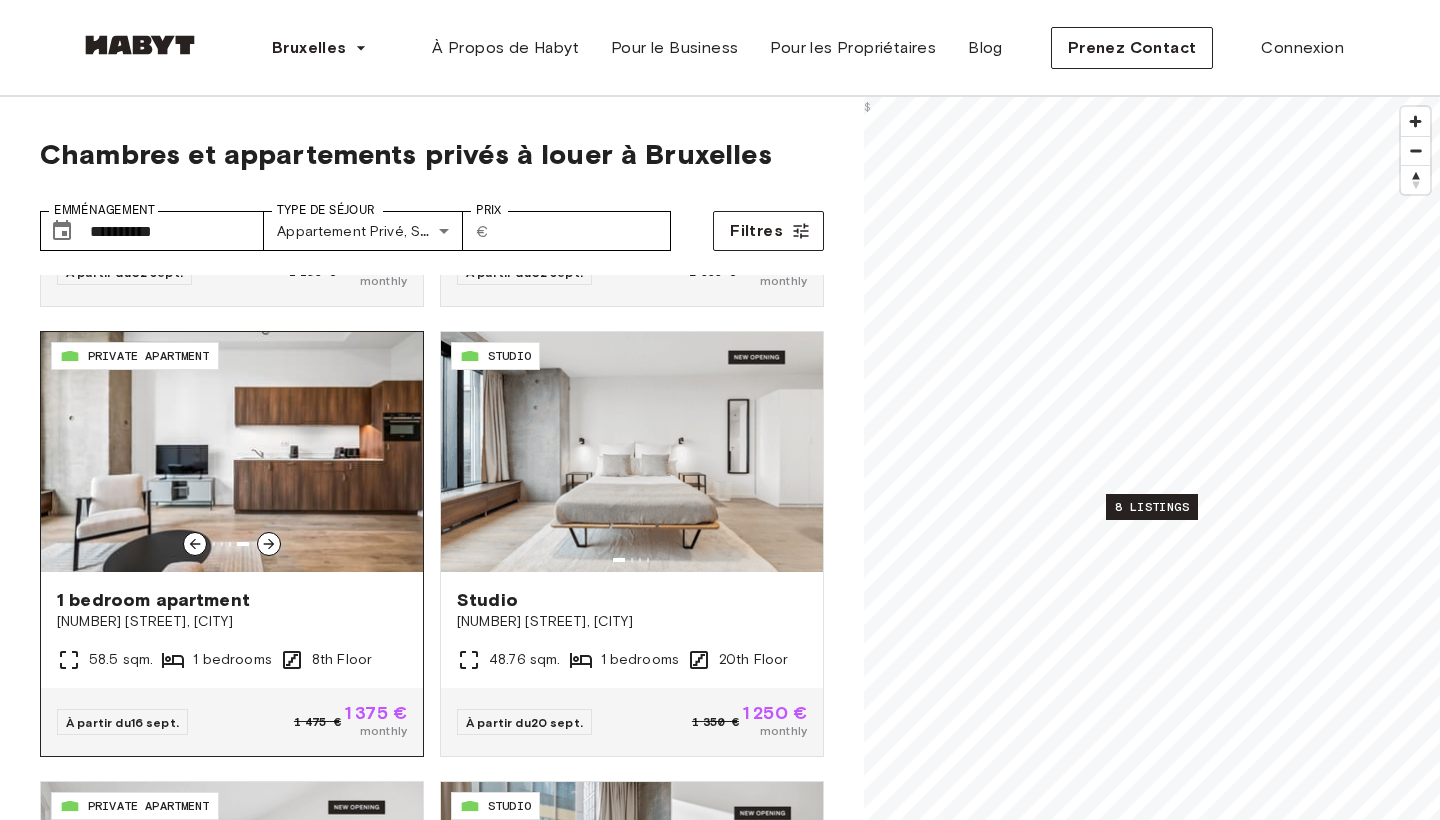 click 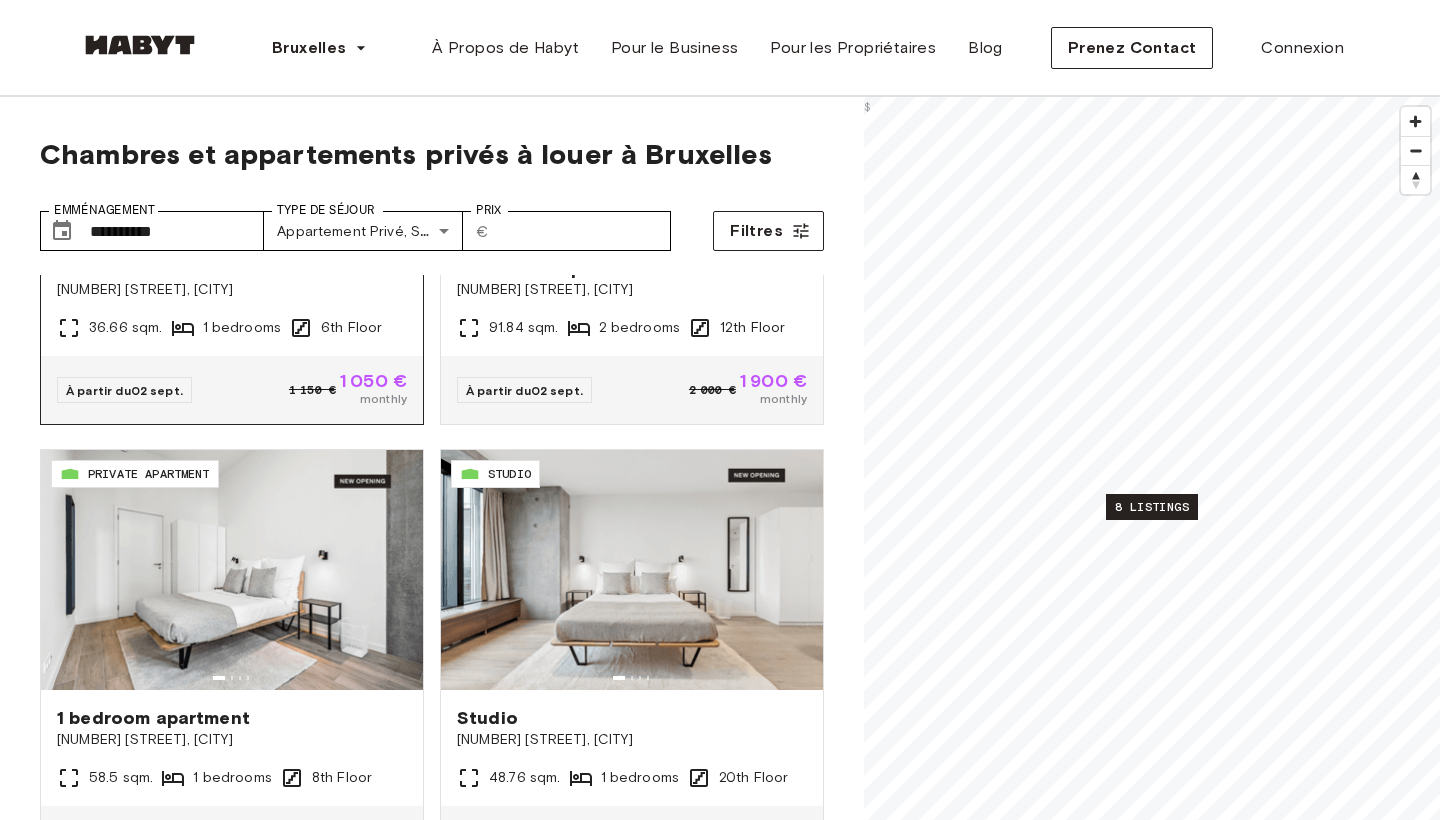 scroll, scrollTop: 728, scrollLeft: 0, axis: vertical 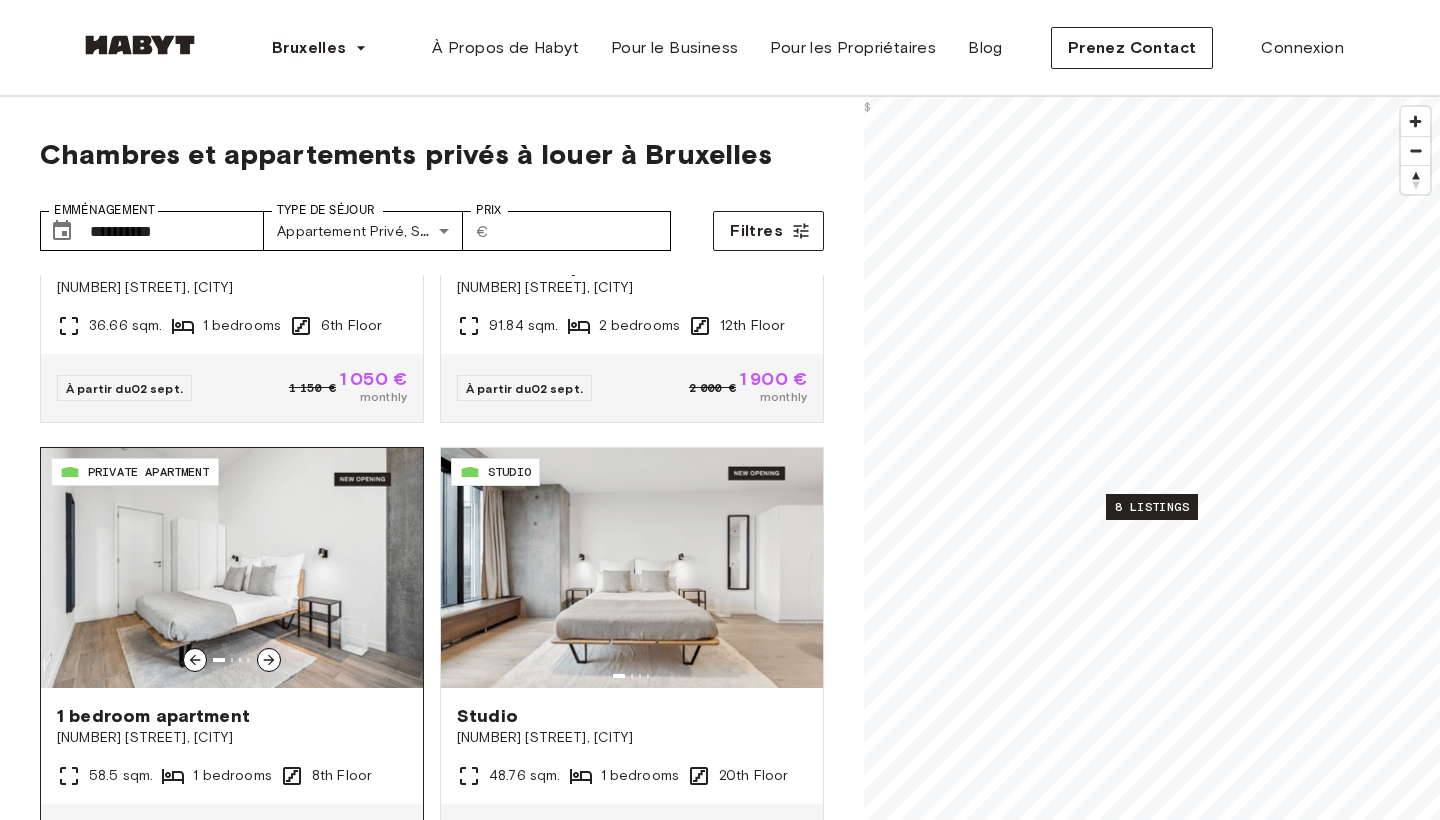 click at bounding box center (232, 568) 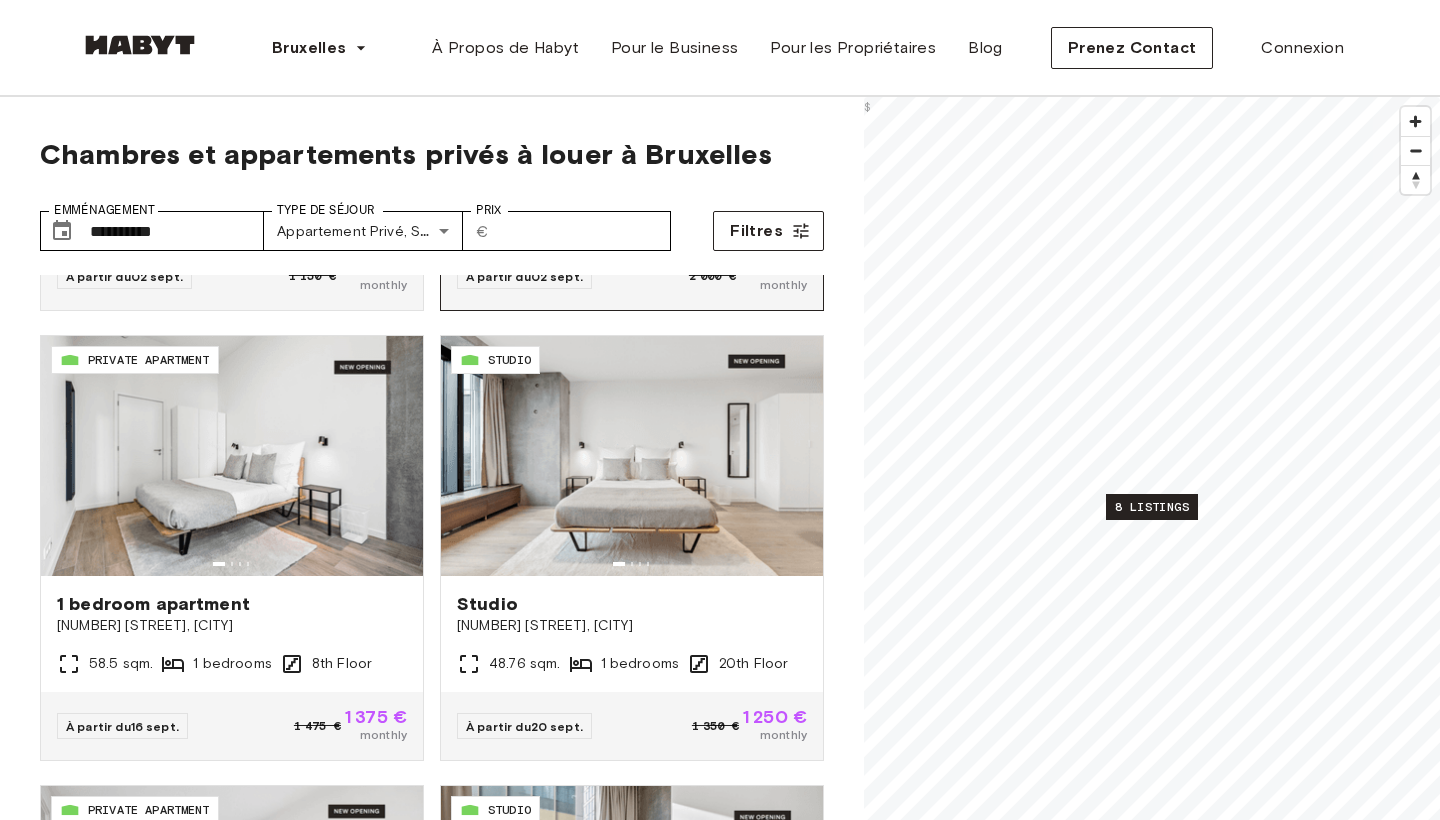 scroll, scrollTop: 866, scrollLeft: 0, axis: vertical 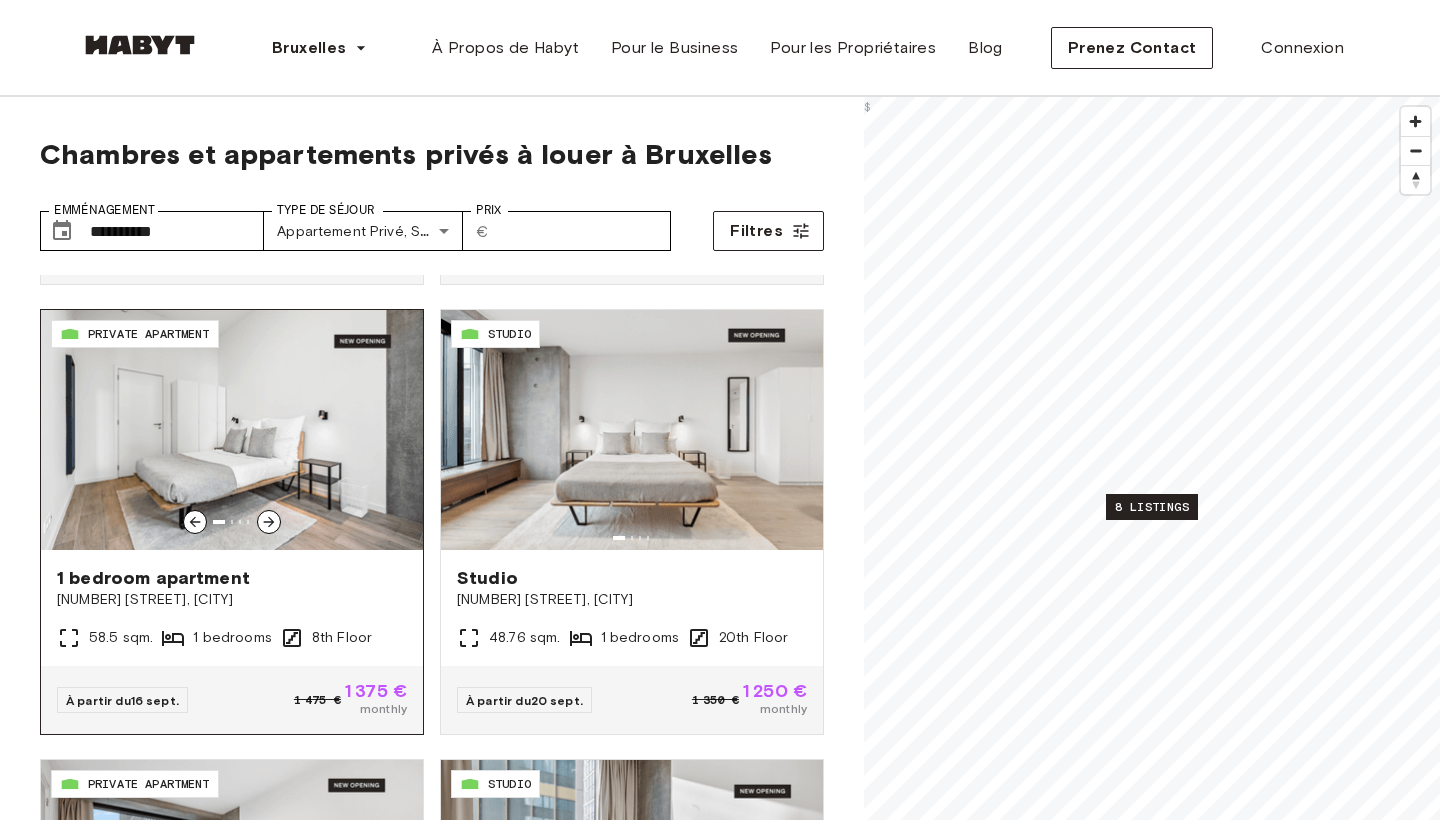 click at bounding box center [232, 430] 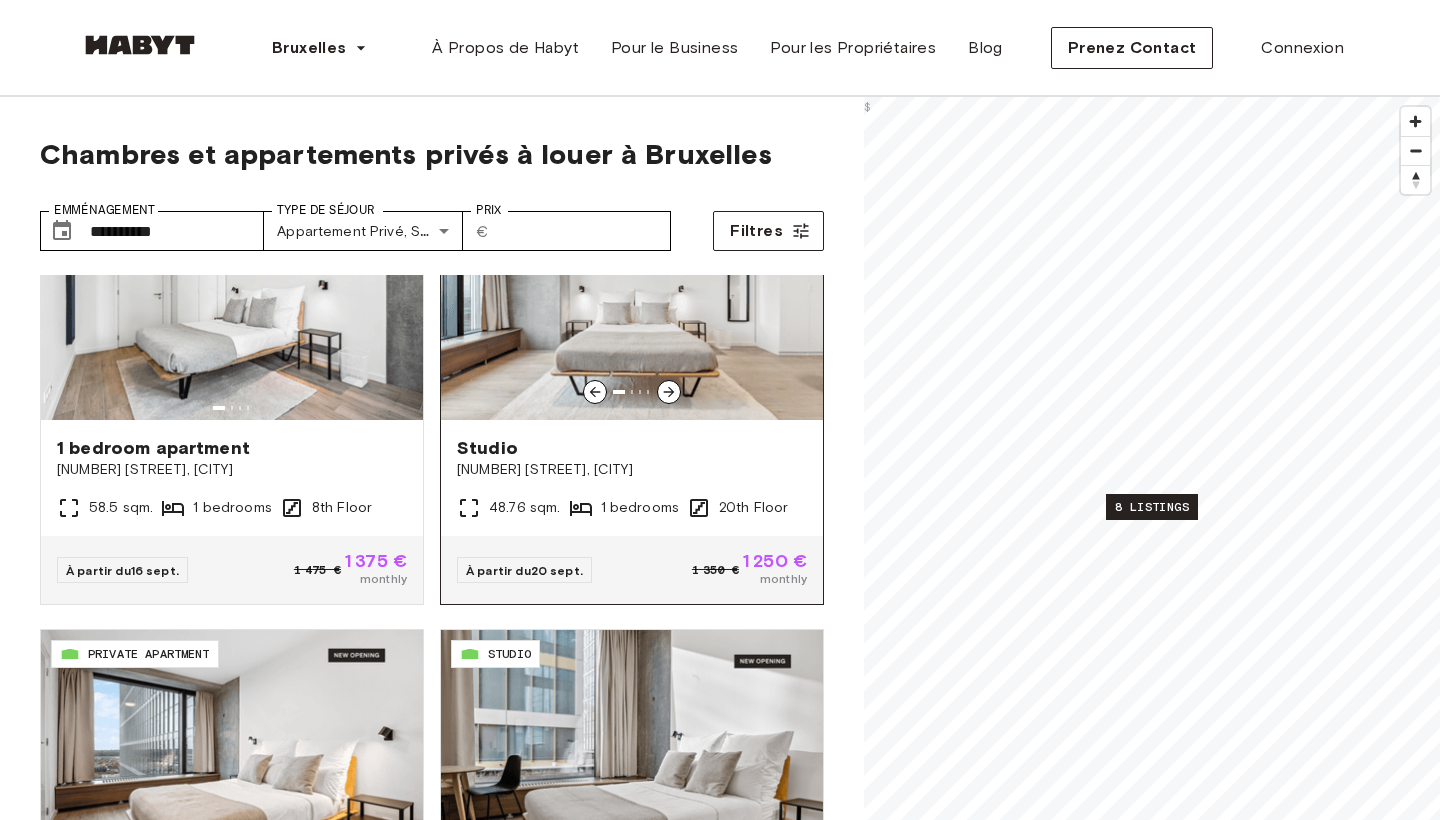 scroll, scrollTop: 996, scrollLeft: 0, axis: vertical 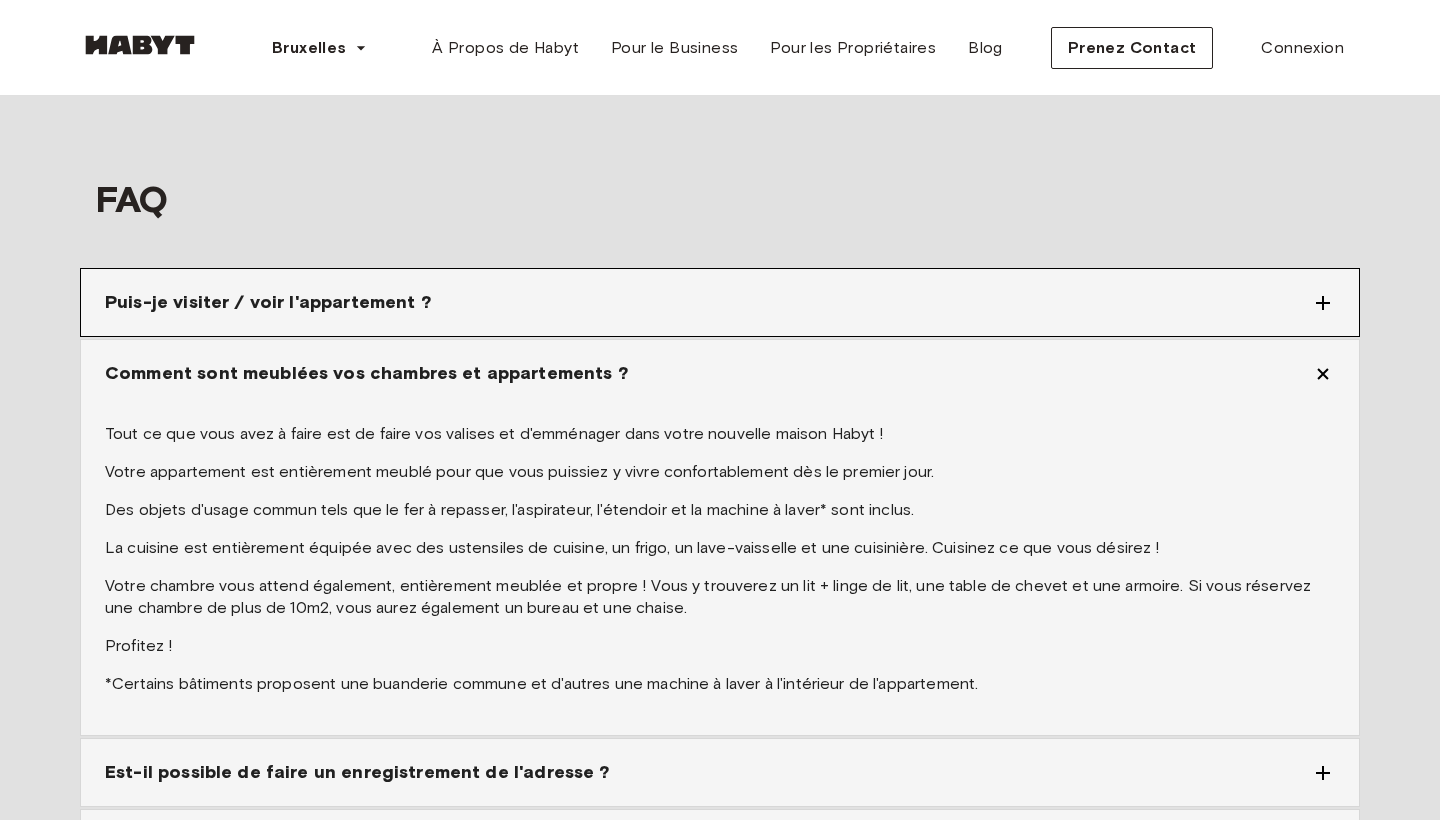 click on "Puis-je visiter / voir l'appartement ?" at bounding box center [708, 302] 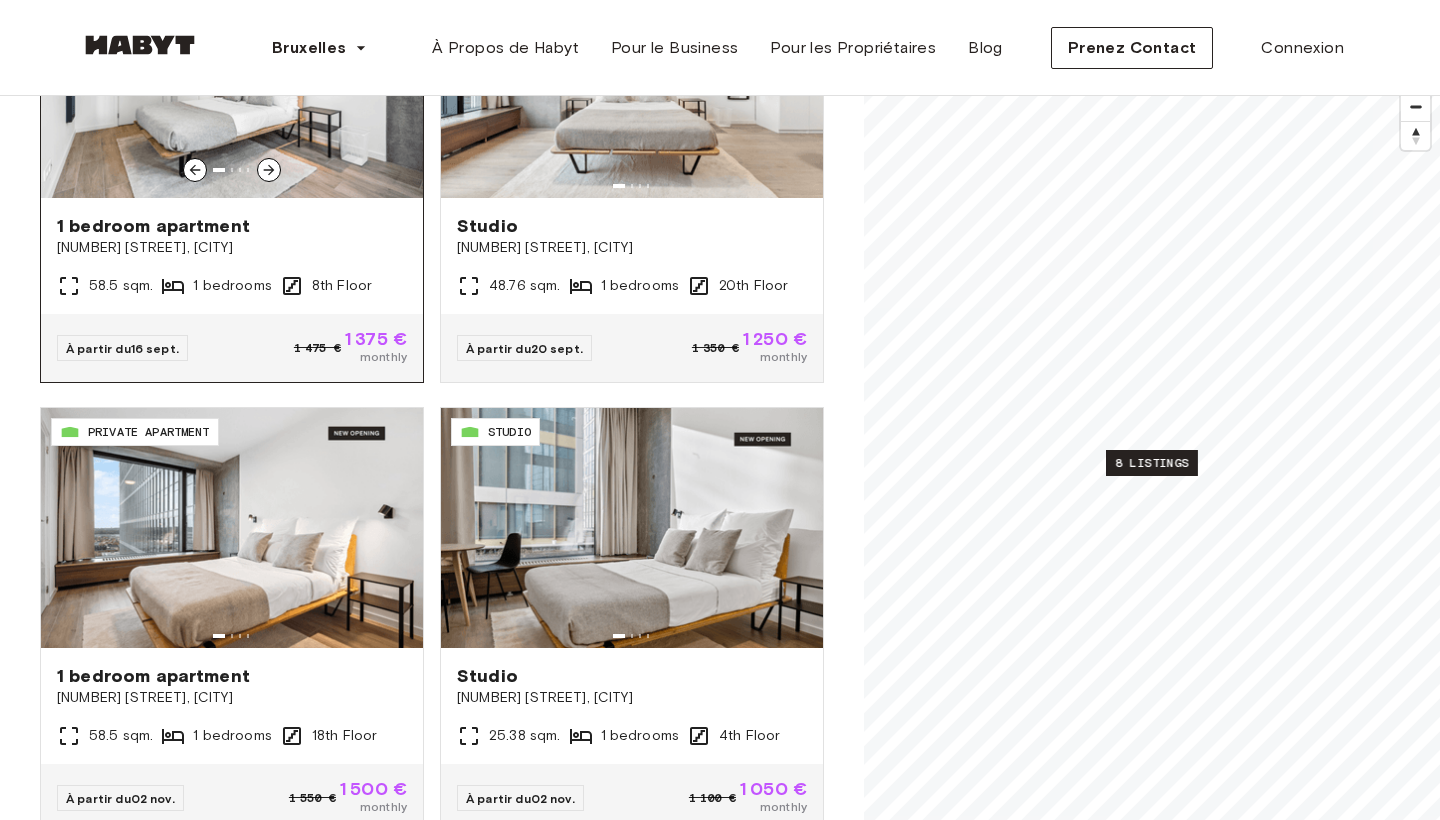 scroll, scrollTop: 258, scrollLeft: 0, axis: vertical 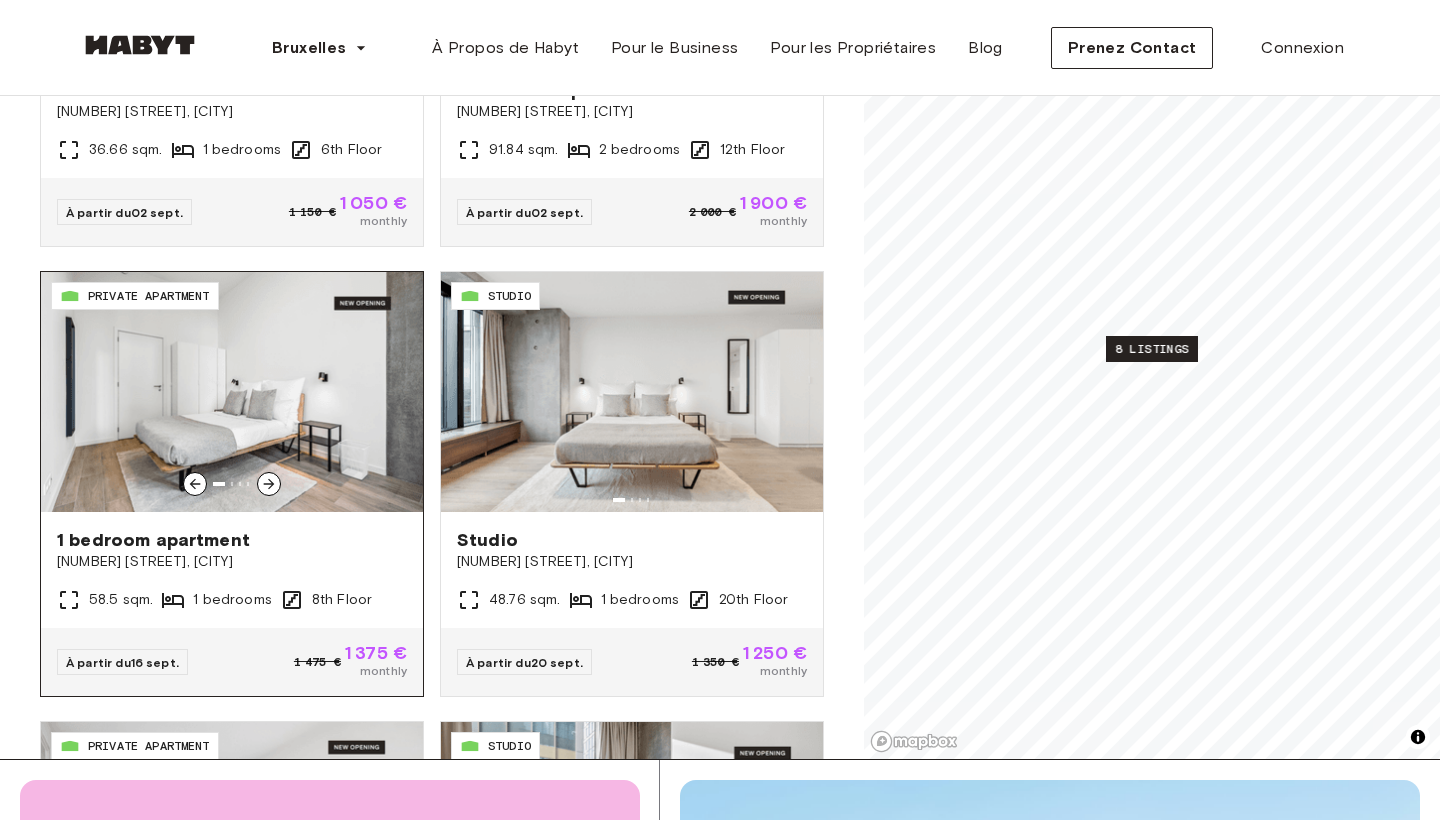 click at bounding box center [232, 392] 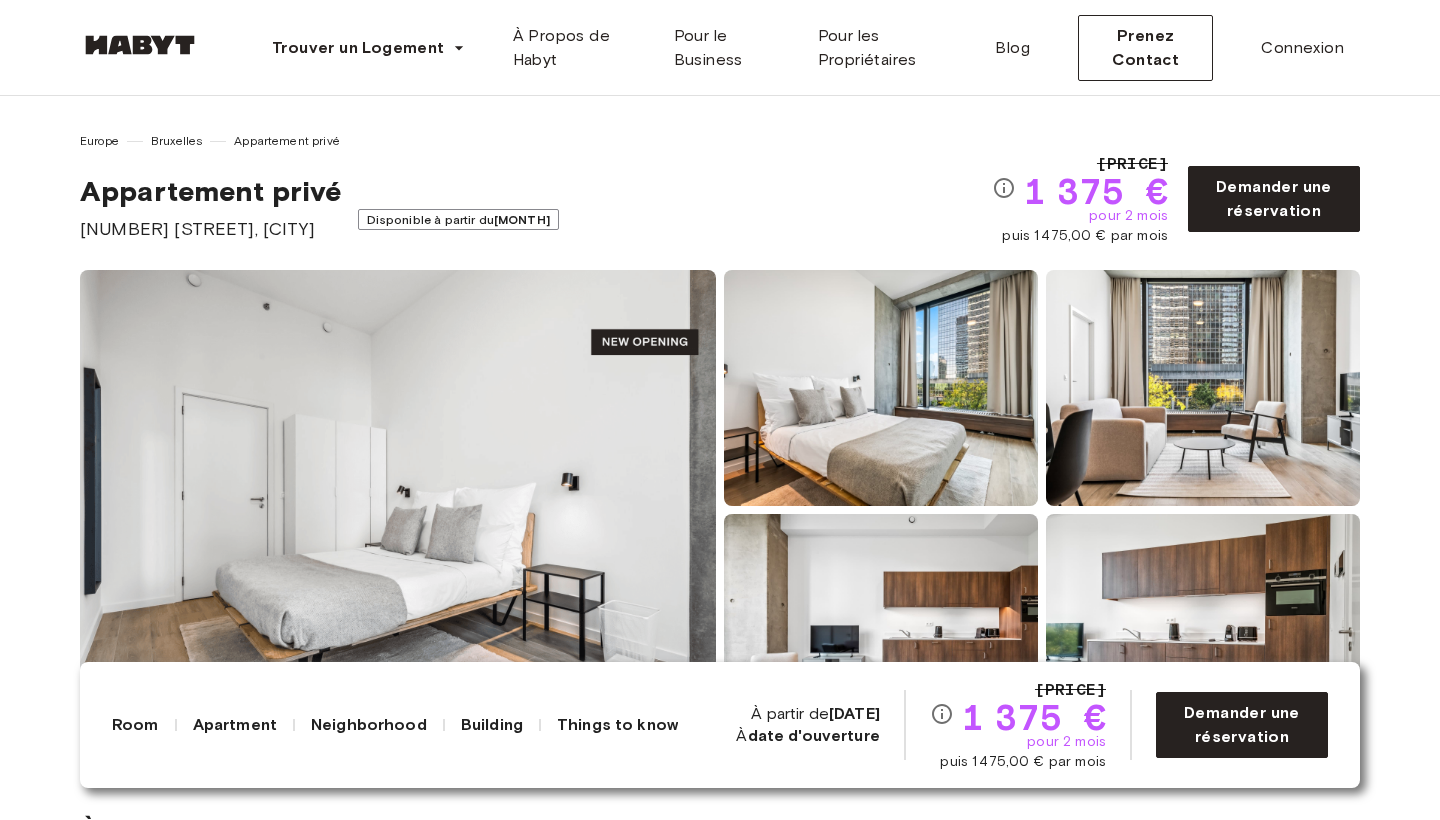 scroll, scrollTop: 0, scrollLeft: 0, axis: both 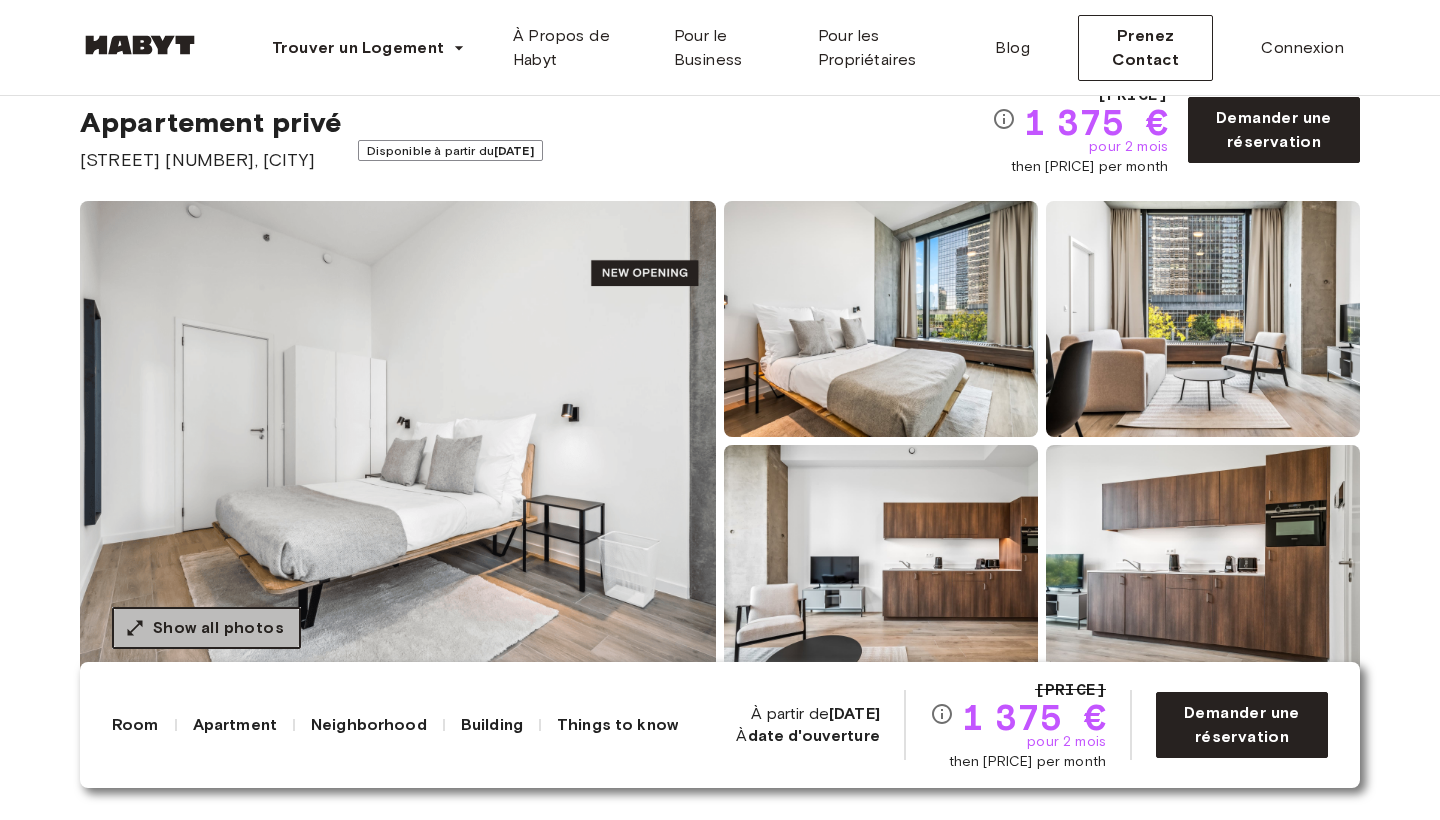 click on "Show all photos" at bounding box center [218, 628] 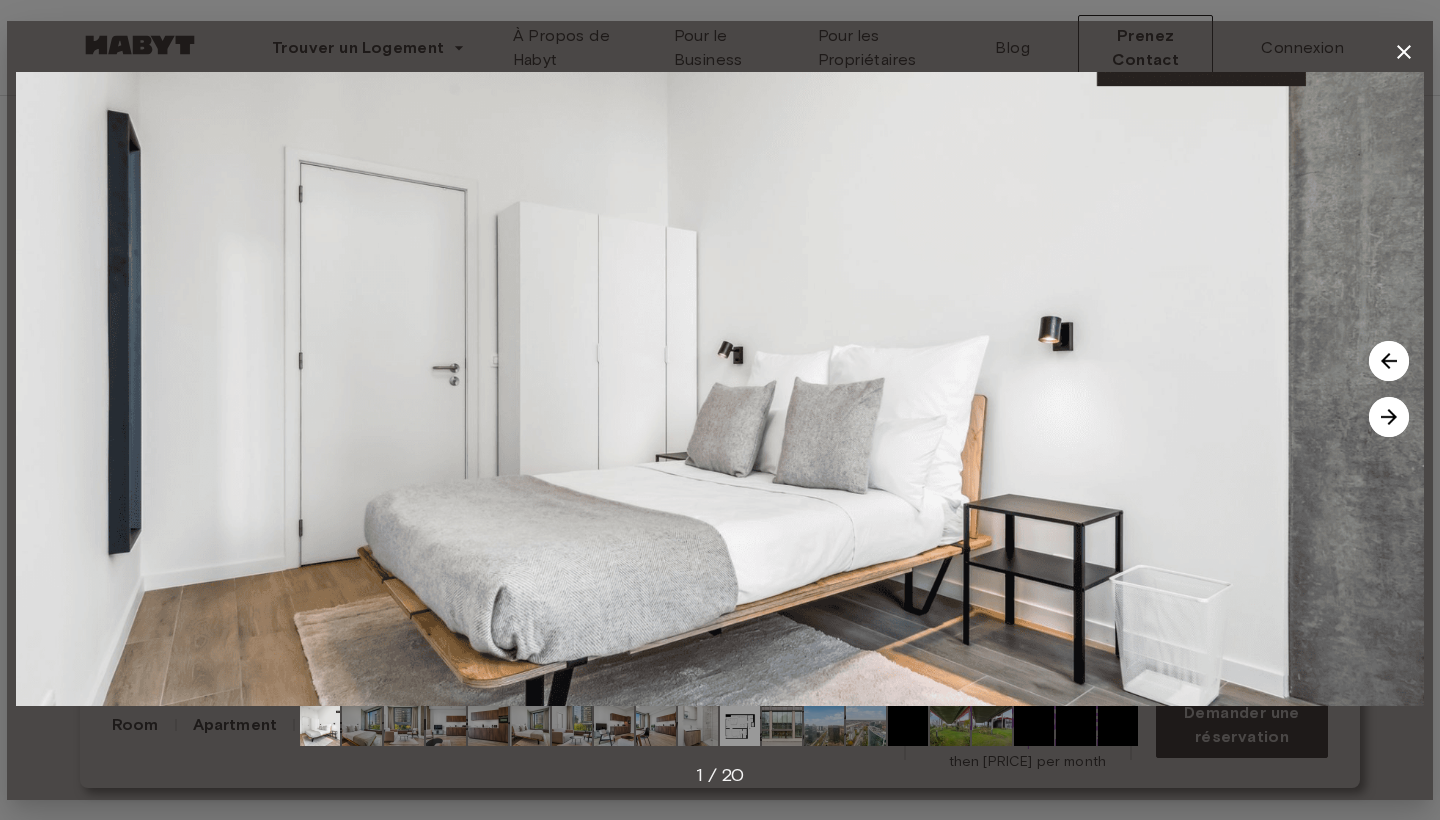 click at bounding box center [1389, 417] 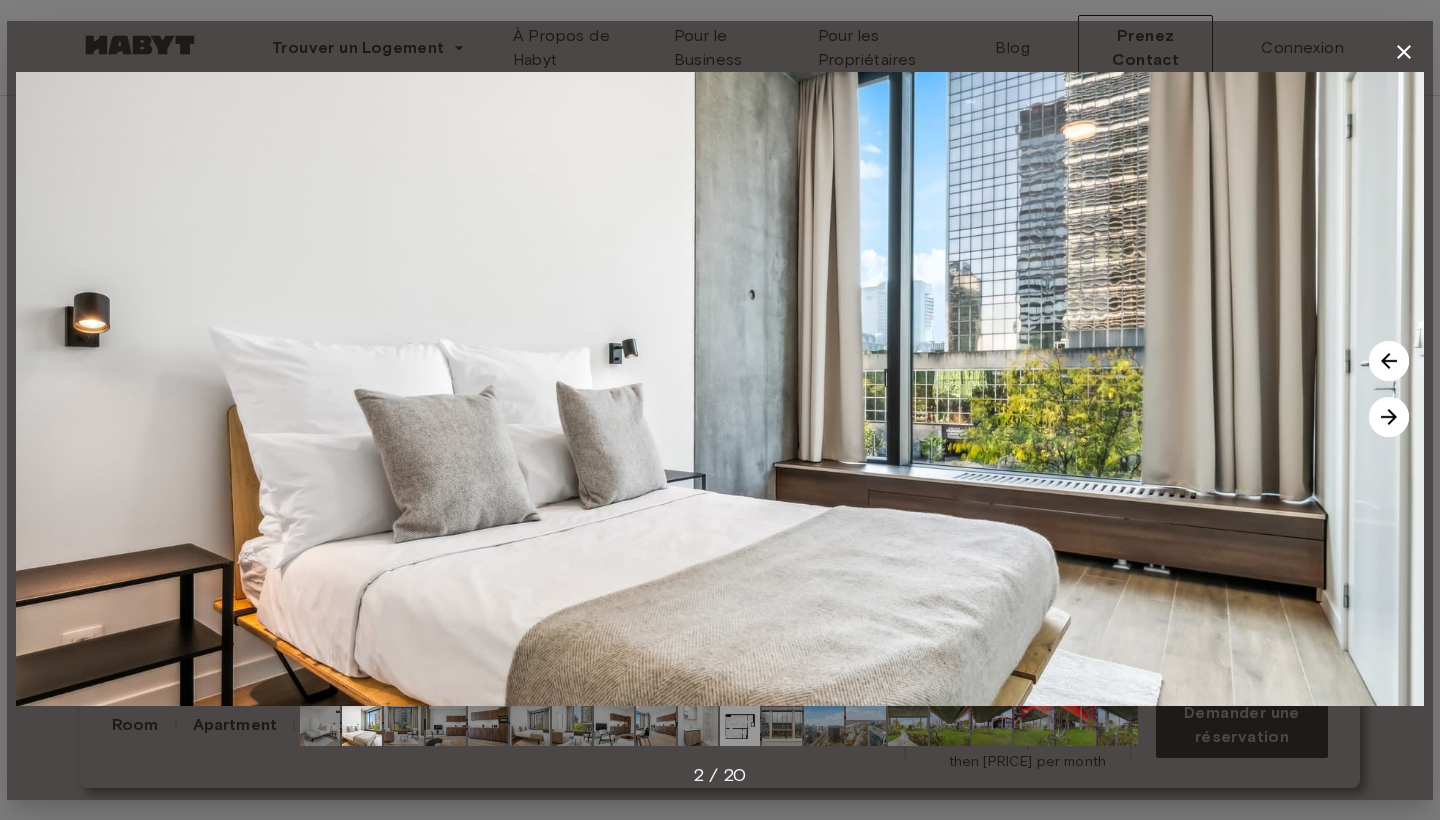 click at bounding box center [1389, 417] 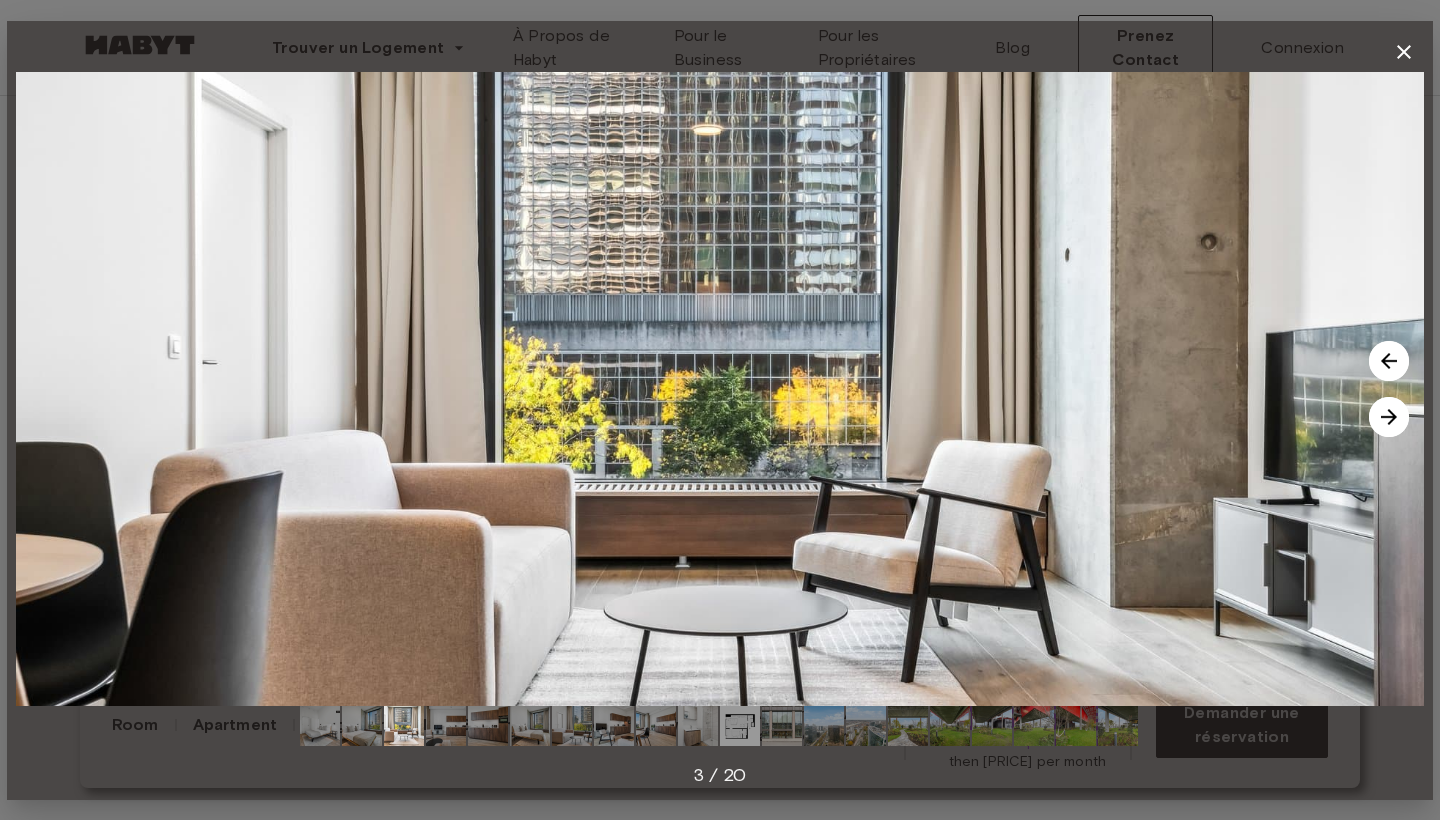 click at bounding box center (1389, 417) 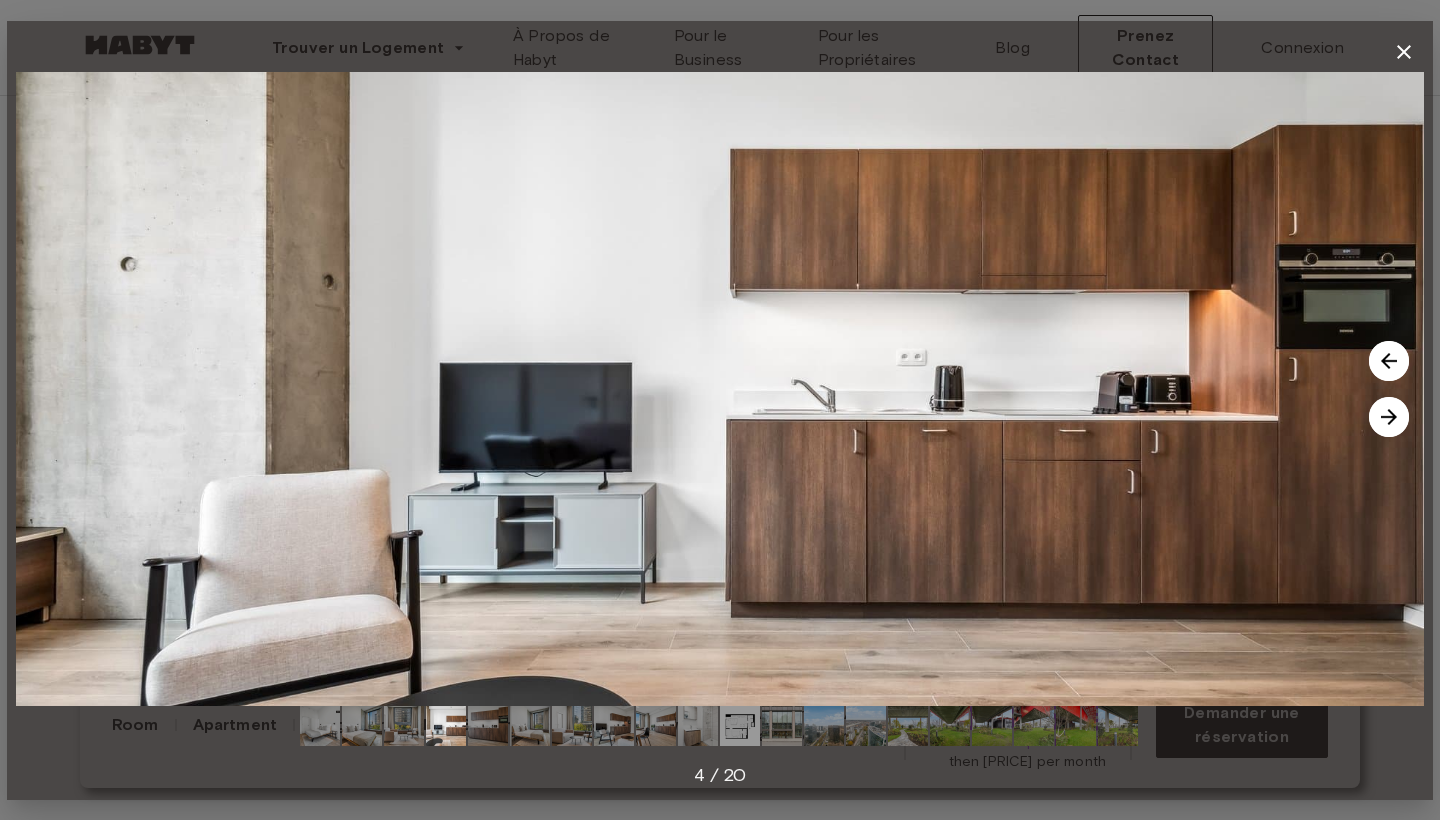 click at bounding box center [1389, 417] 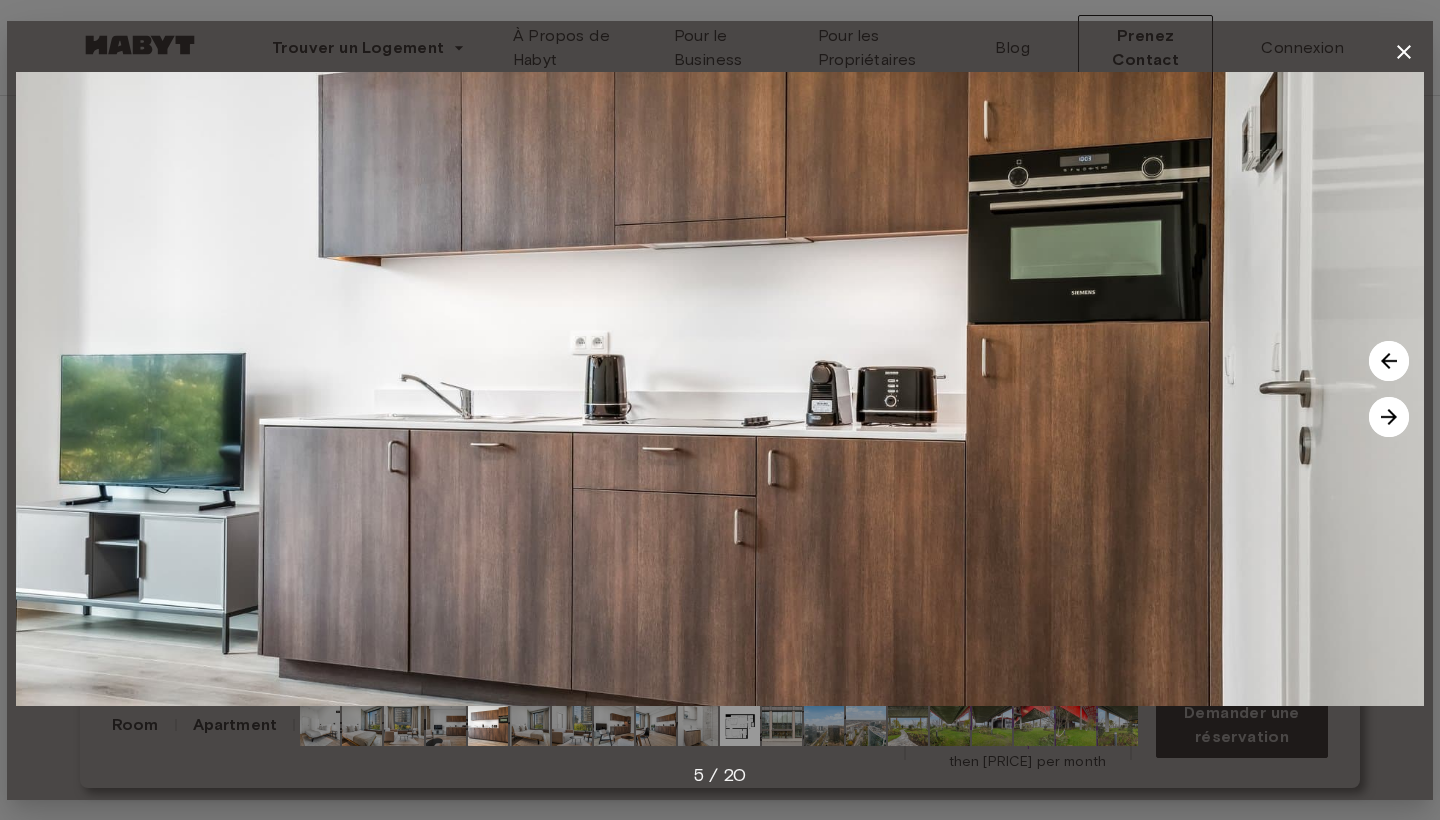 click at bounding box center (1389, 417) 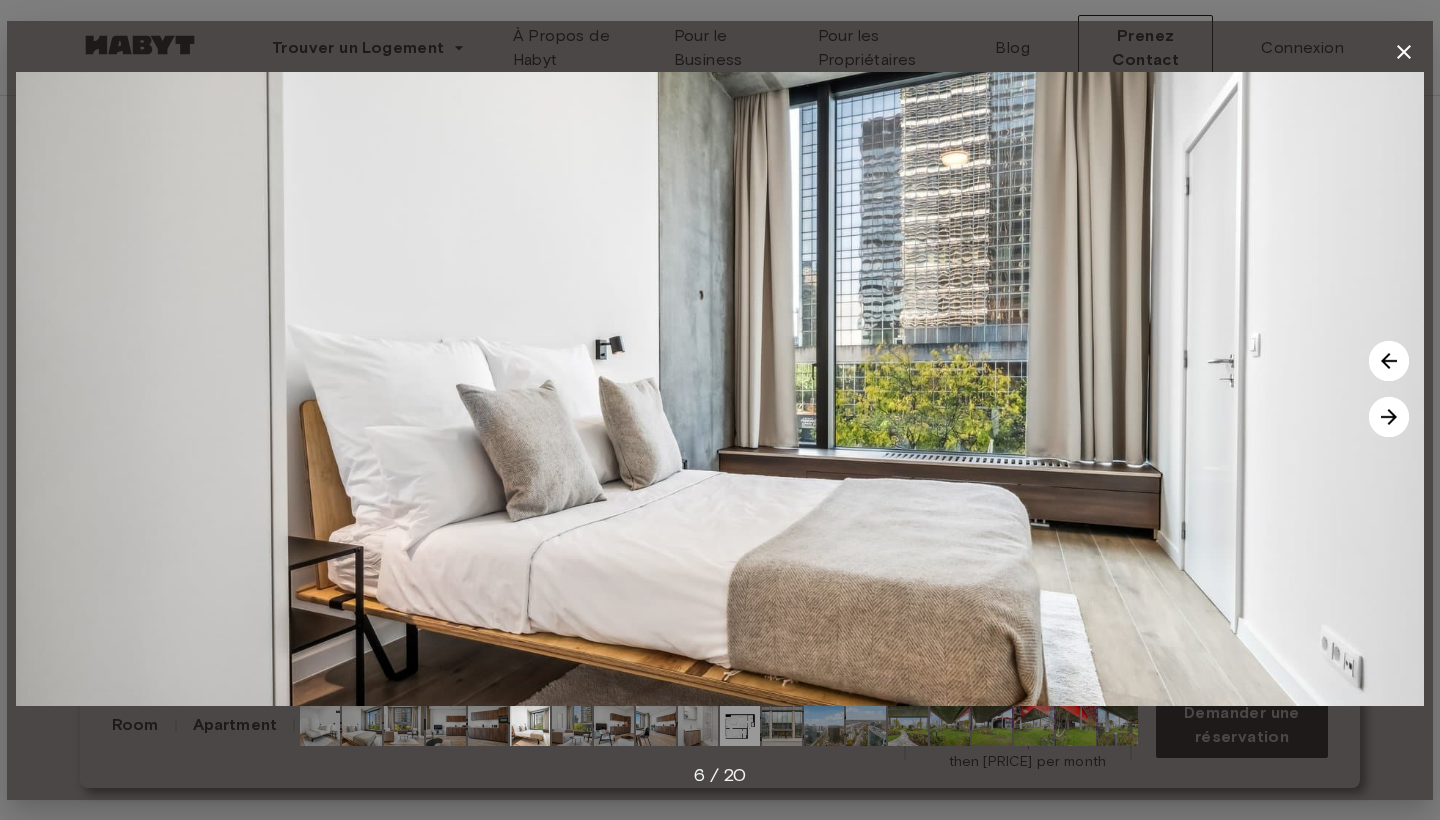click at bounding box center (1389, 417) 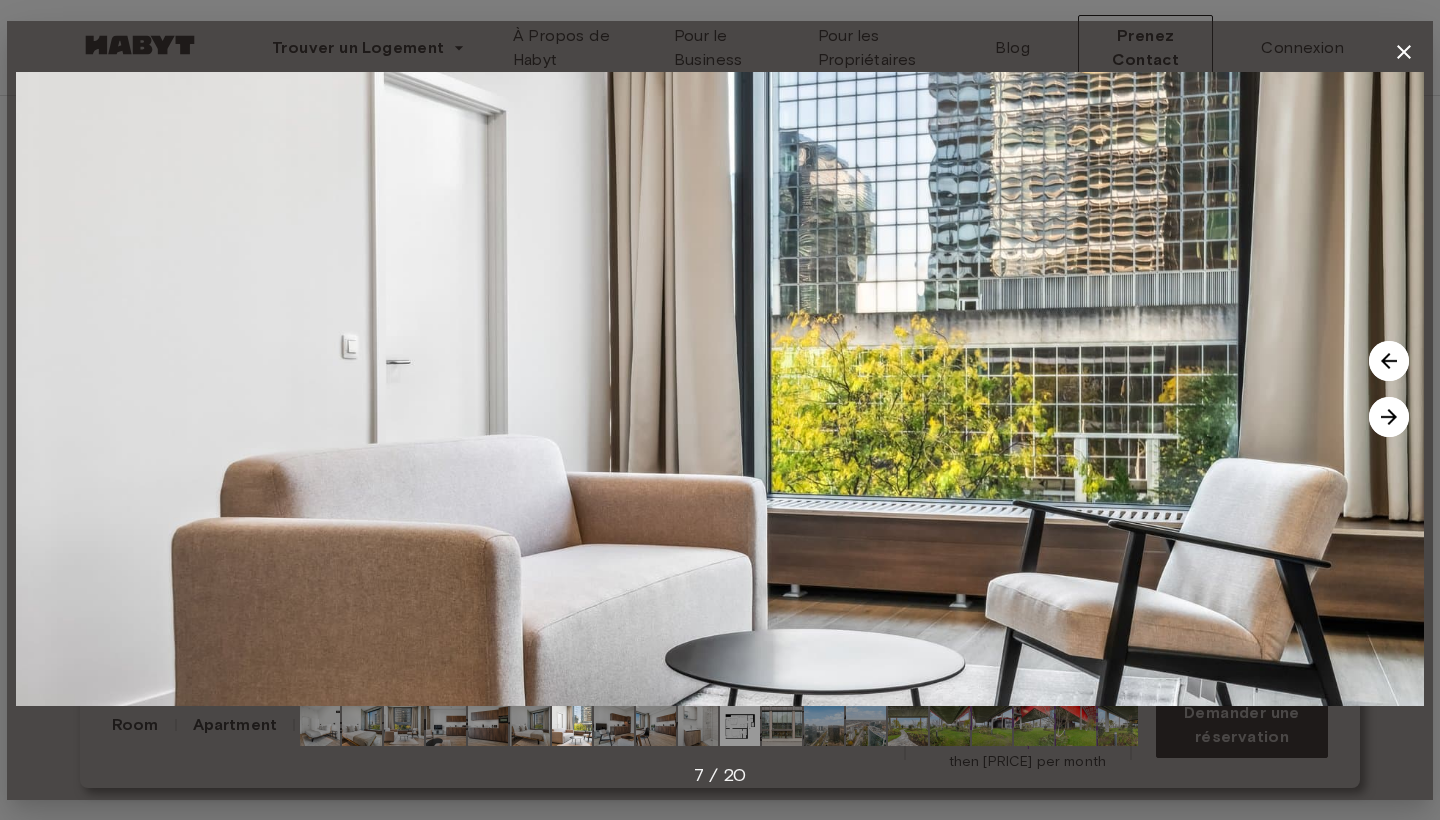 click at bounding box center [1389, 417] 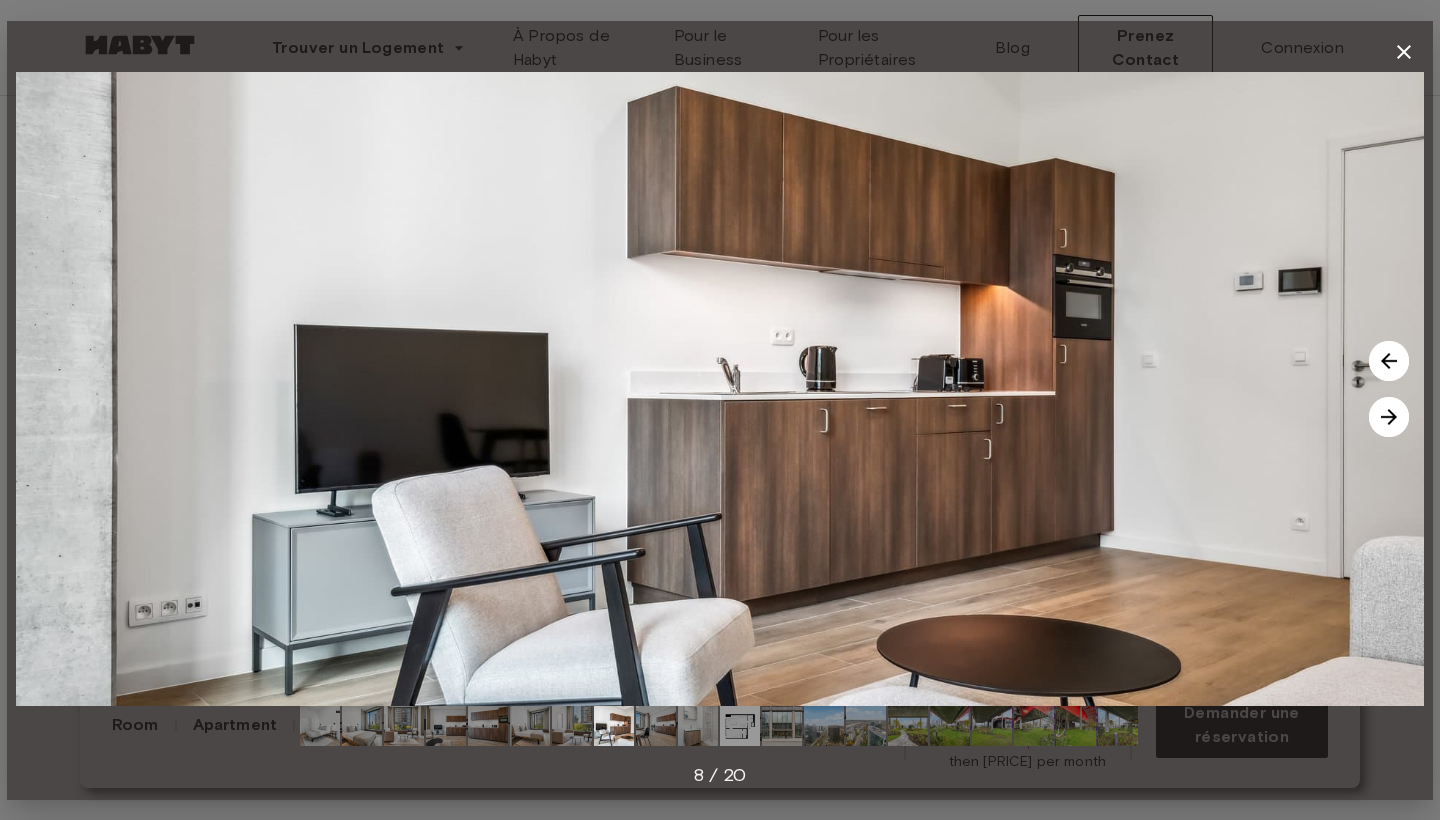 click at bounding box center (1389, 417) 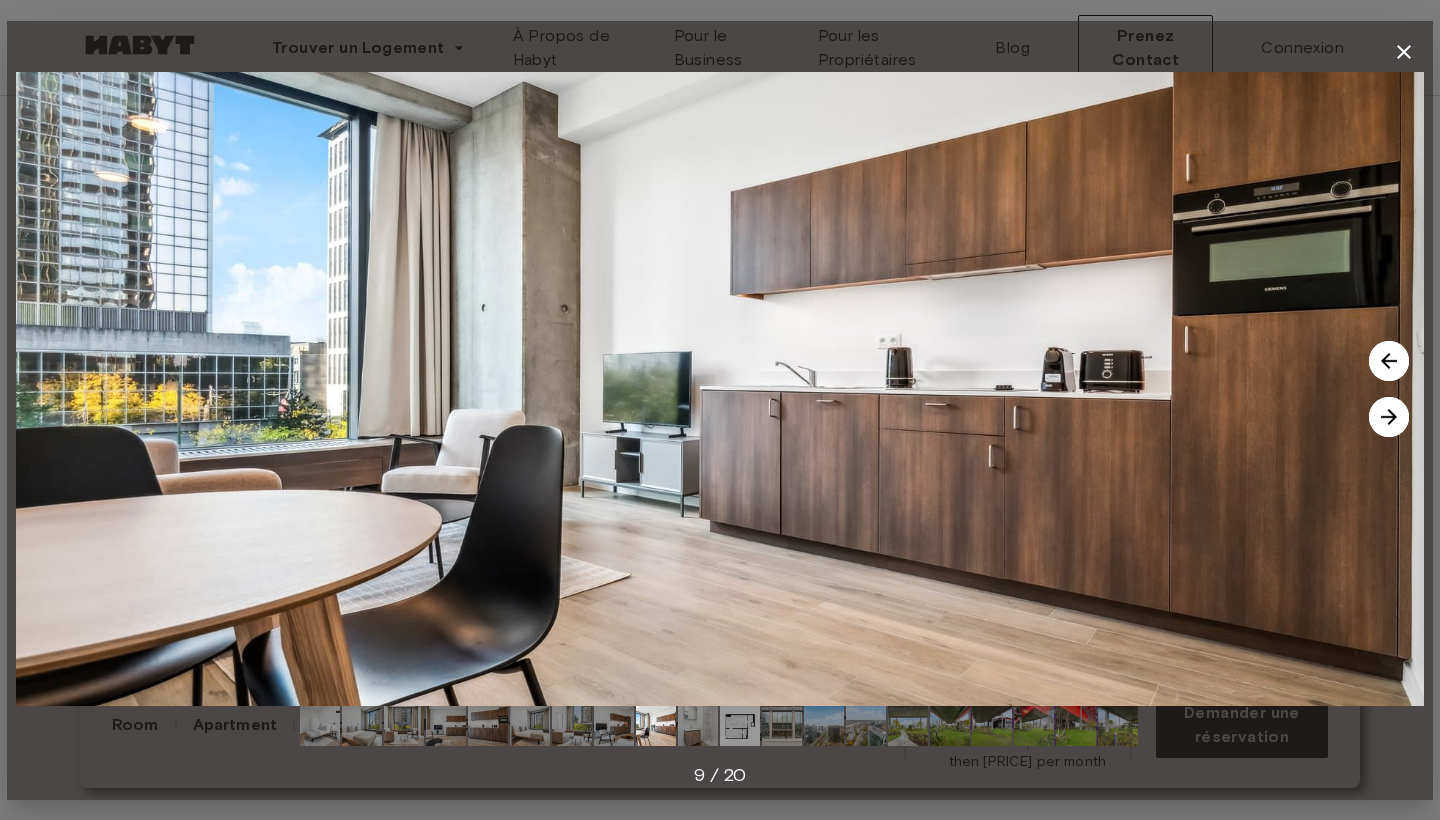click at bounding box center (1389, 417) 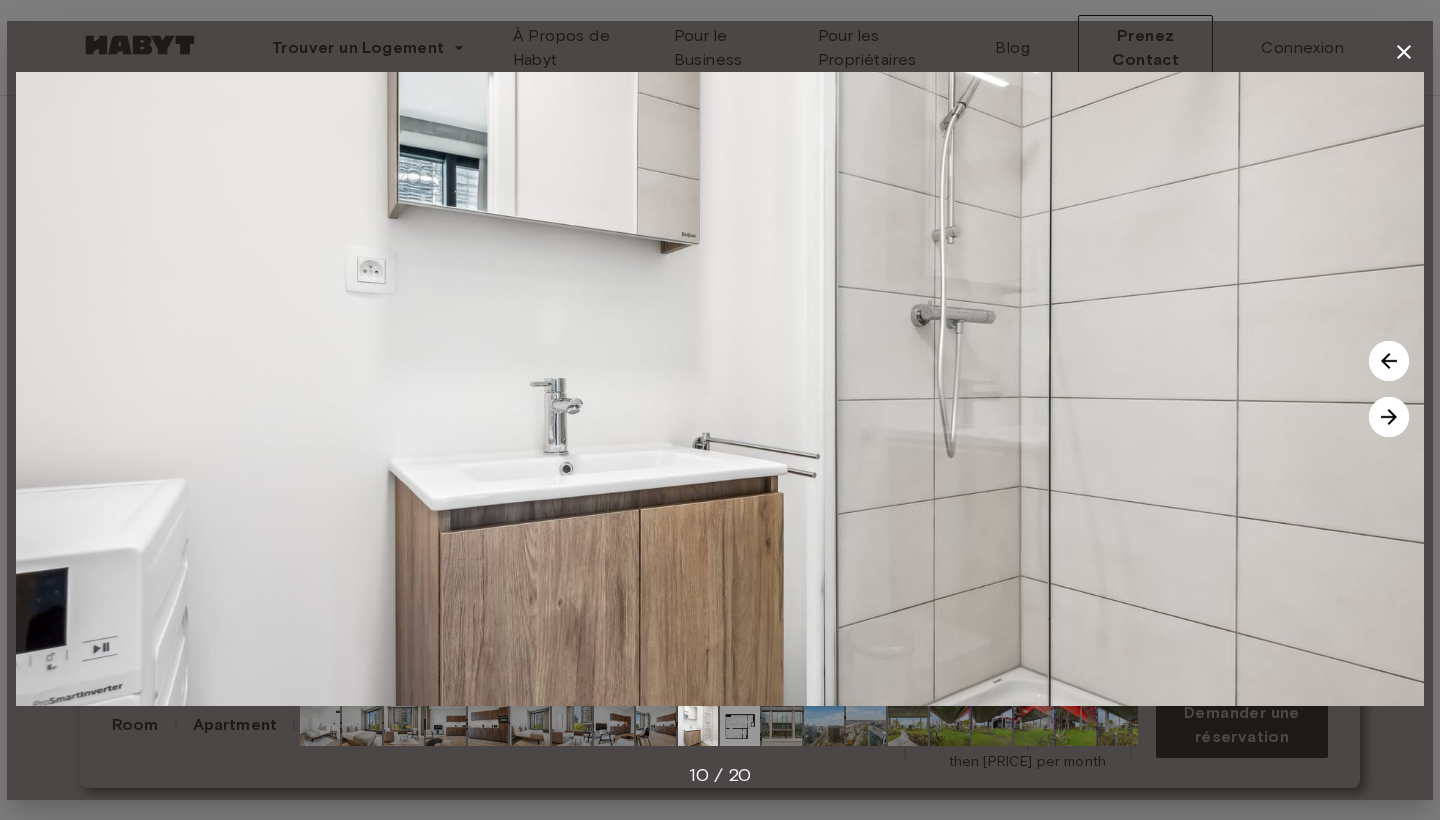 click at bounding box center [1389, 417] 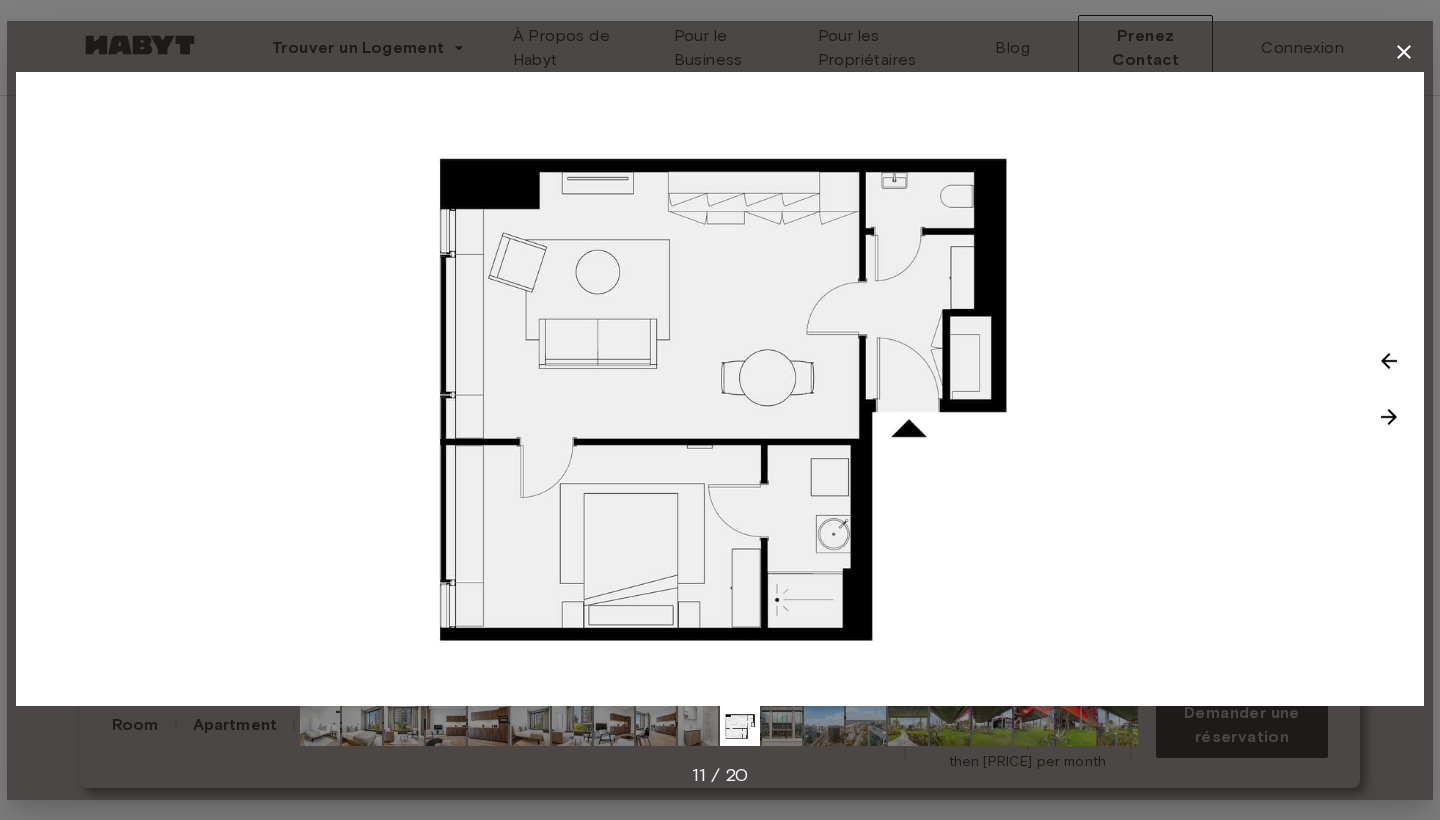 click 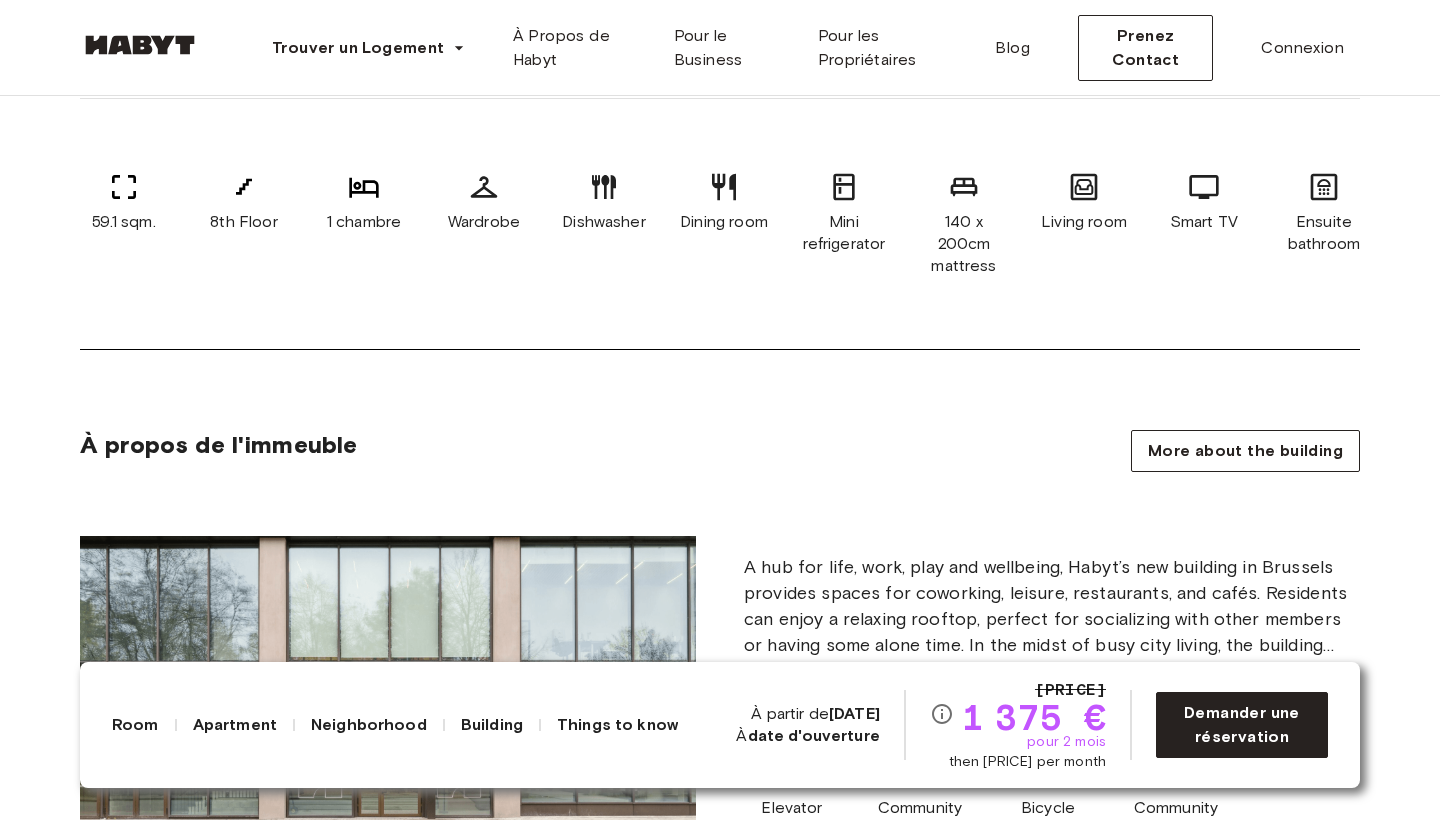 scroll, scrollTop: 895, scrollLeft: 0, axis: vertical 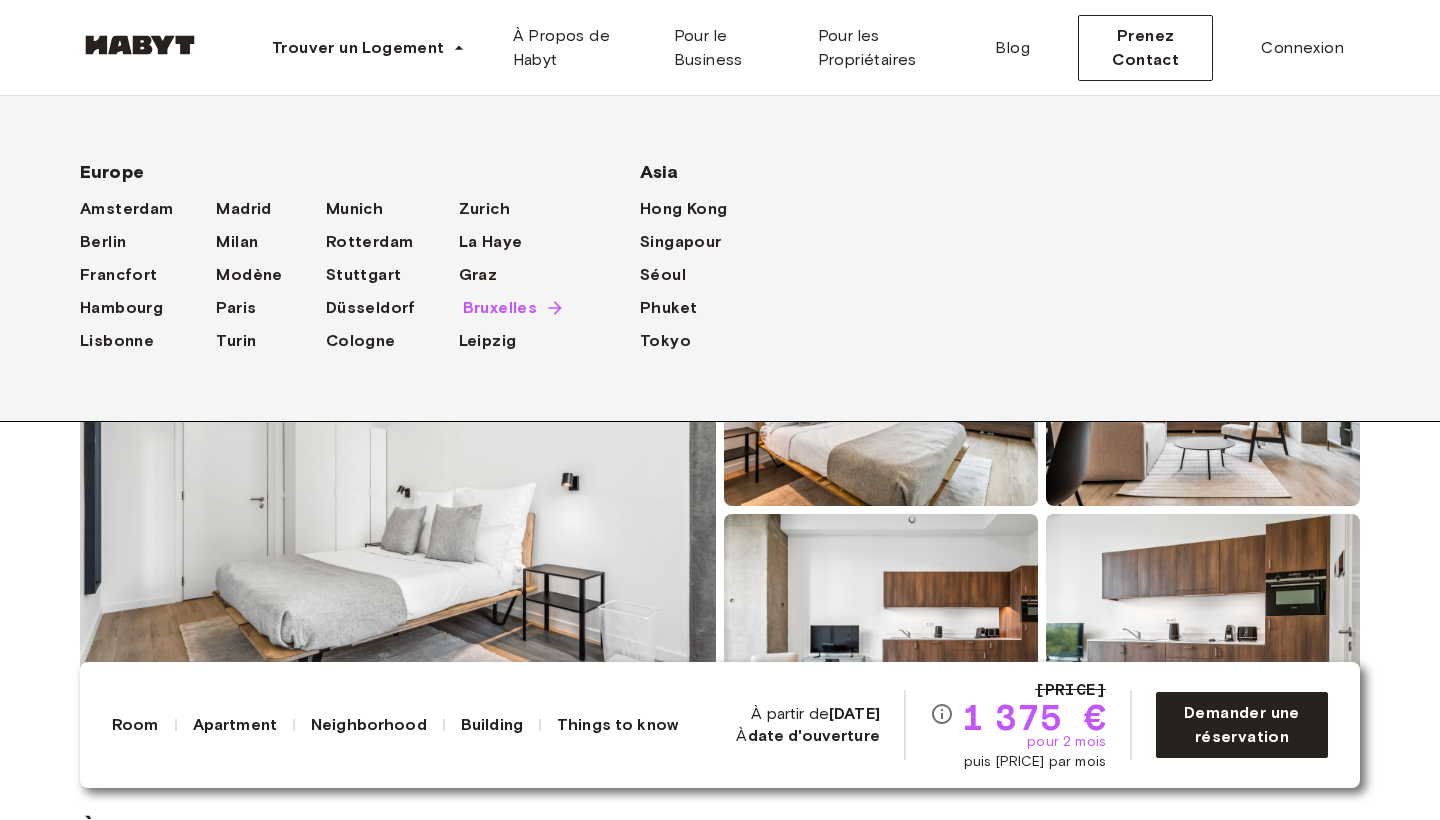 click on "Bruxelles" at bounding box center [500, 308] 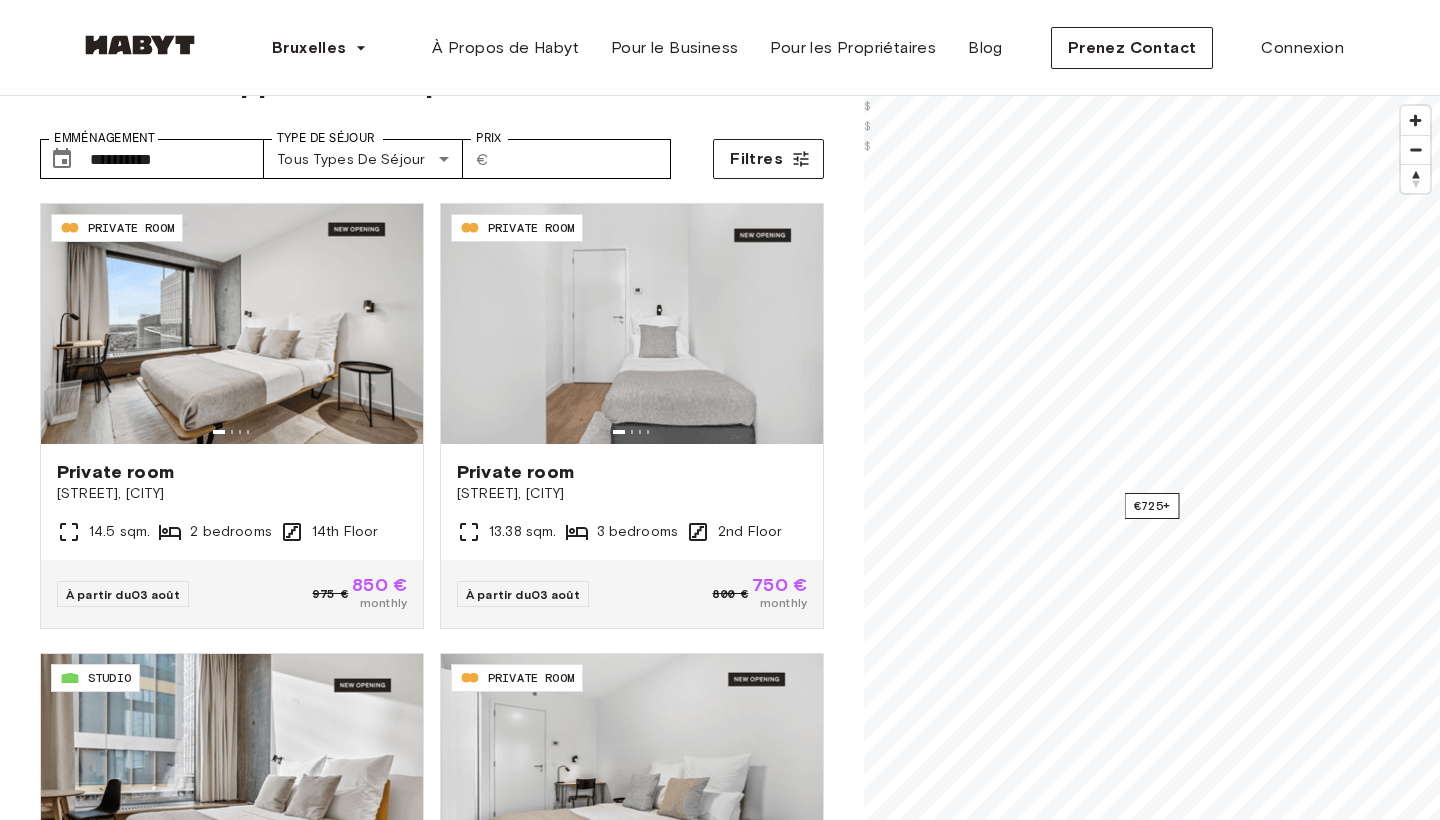 scroll, scrollTop: 91, scrollLeft: 0, axis: vertical 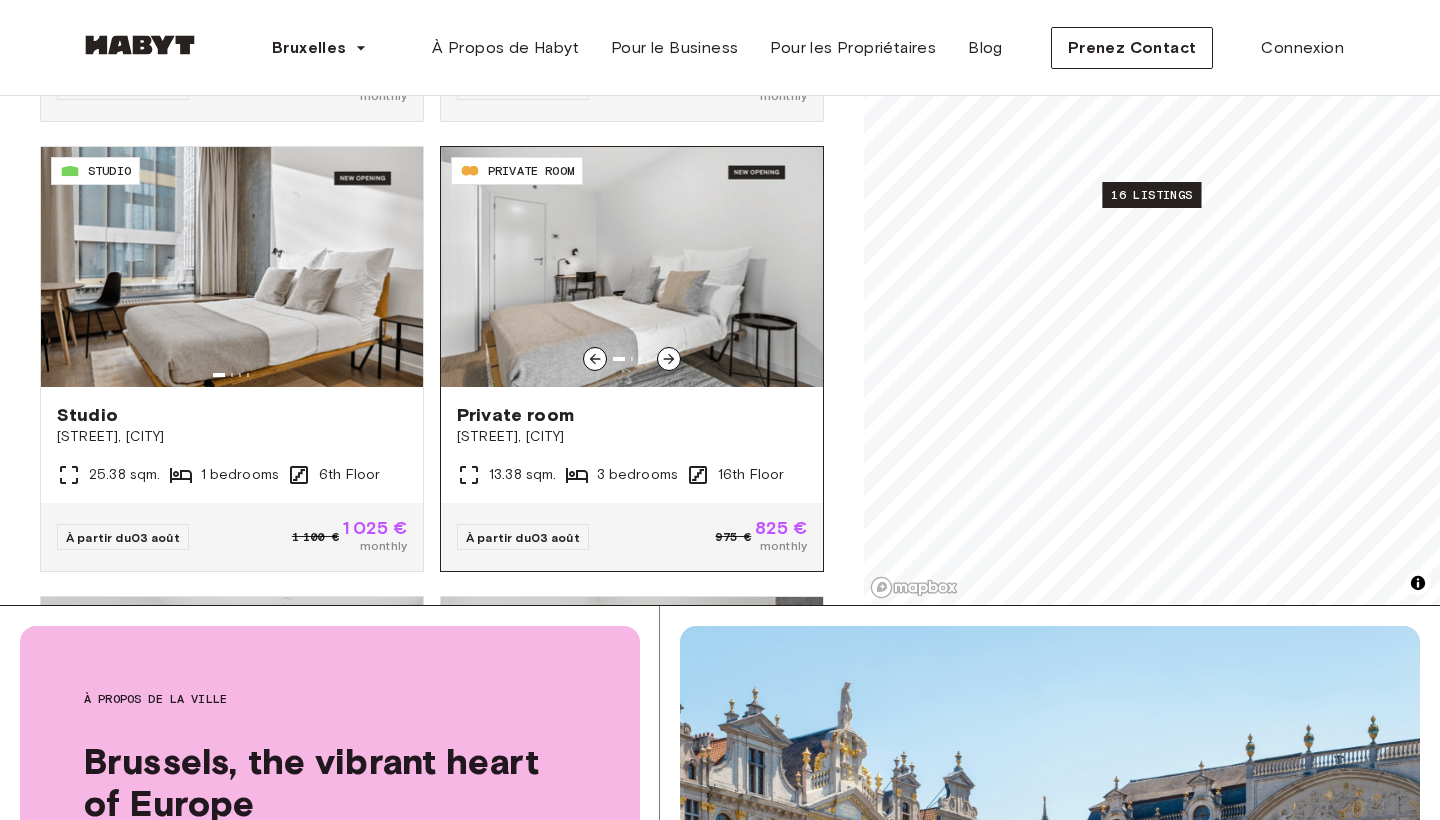 click 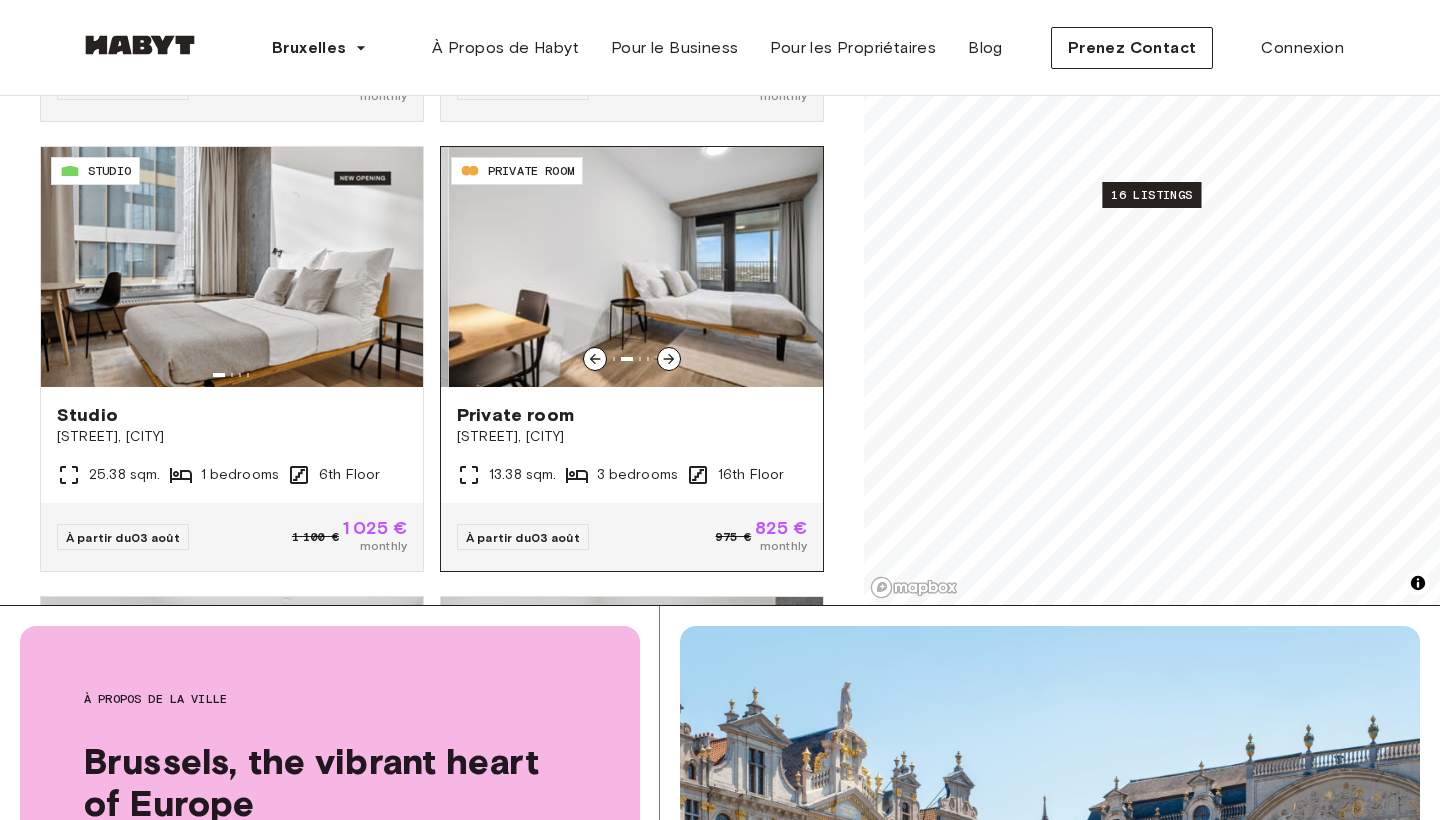 click 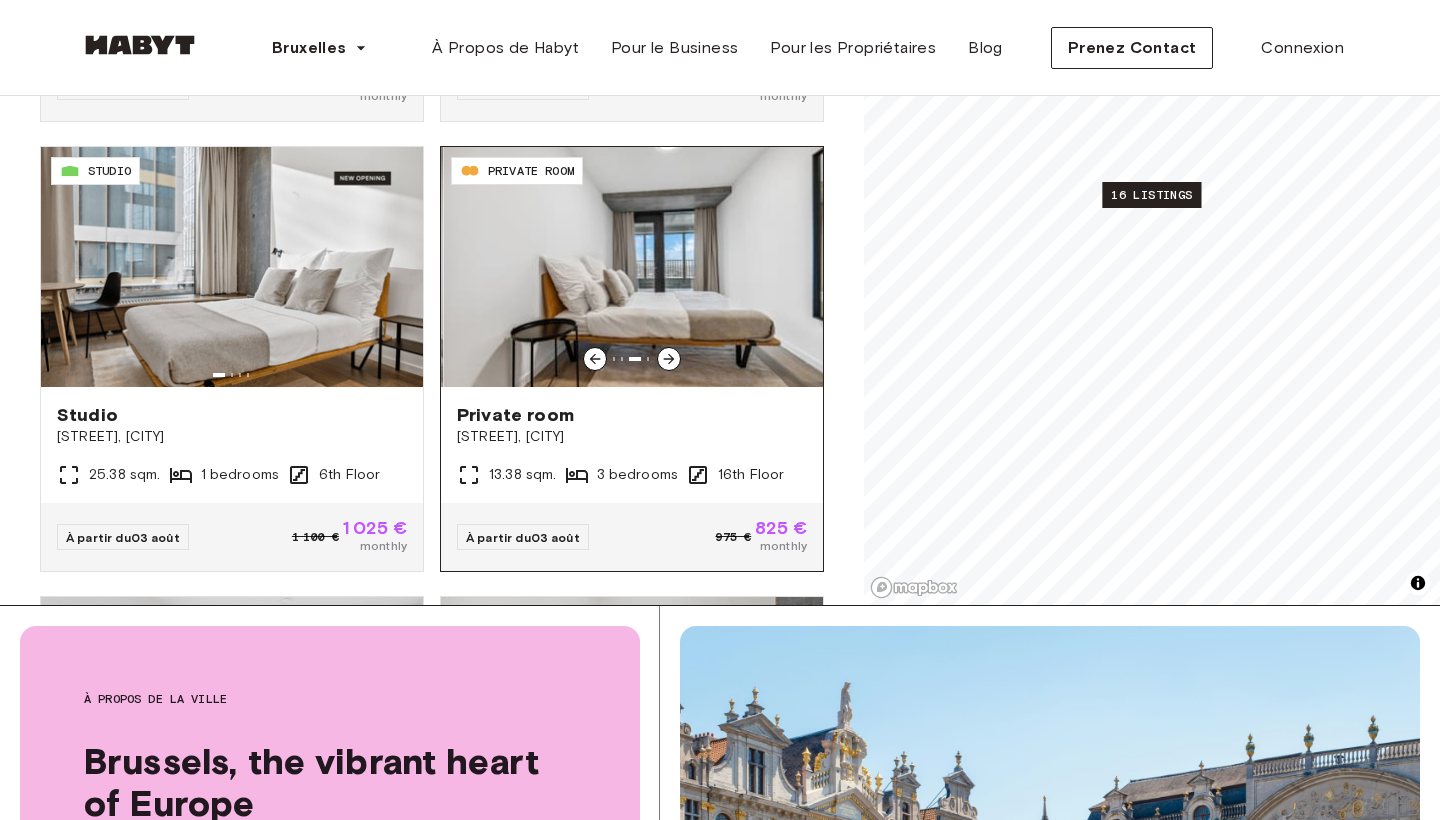 click 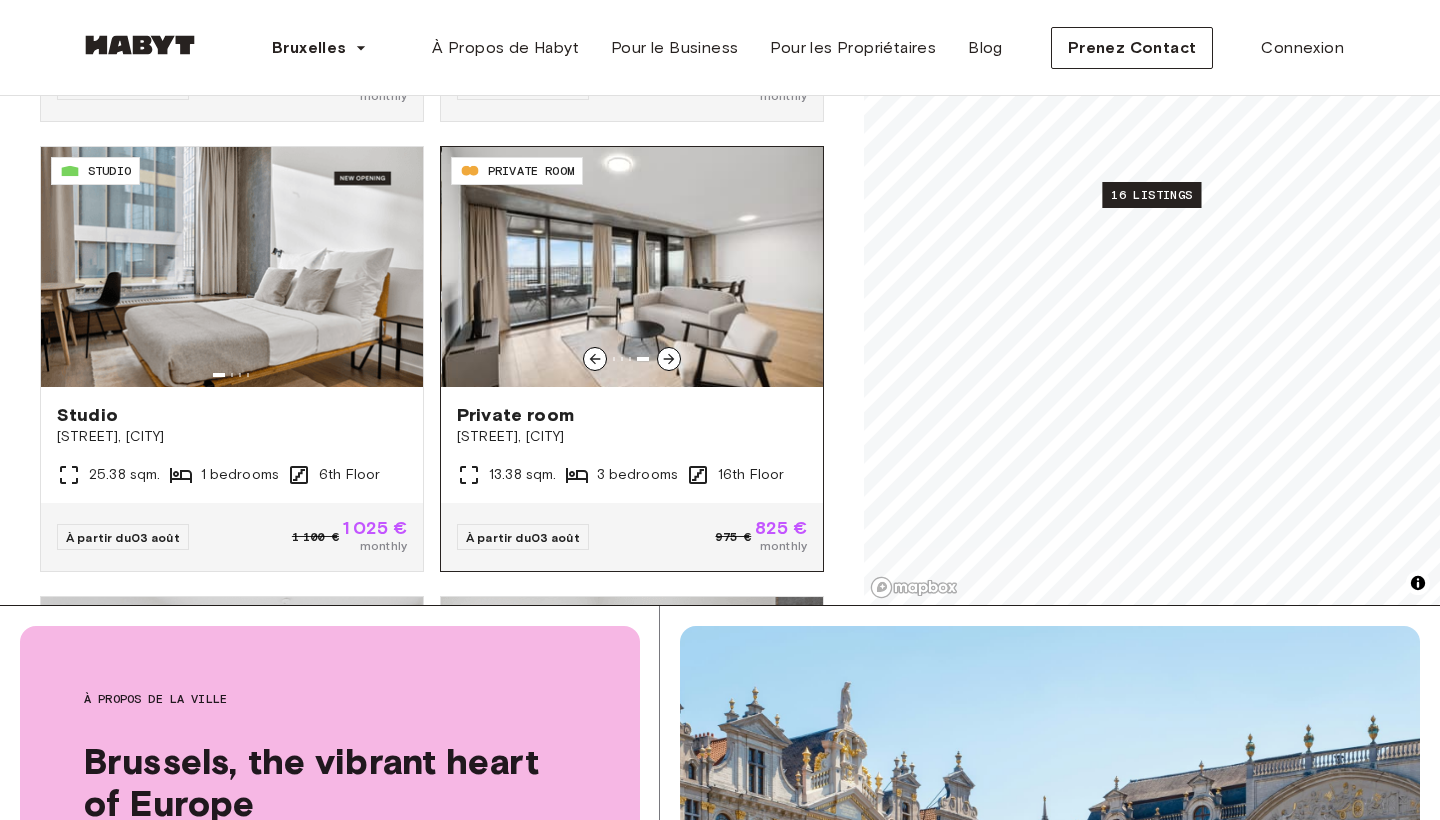 click 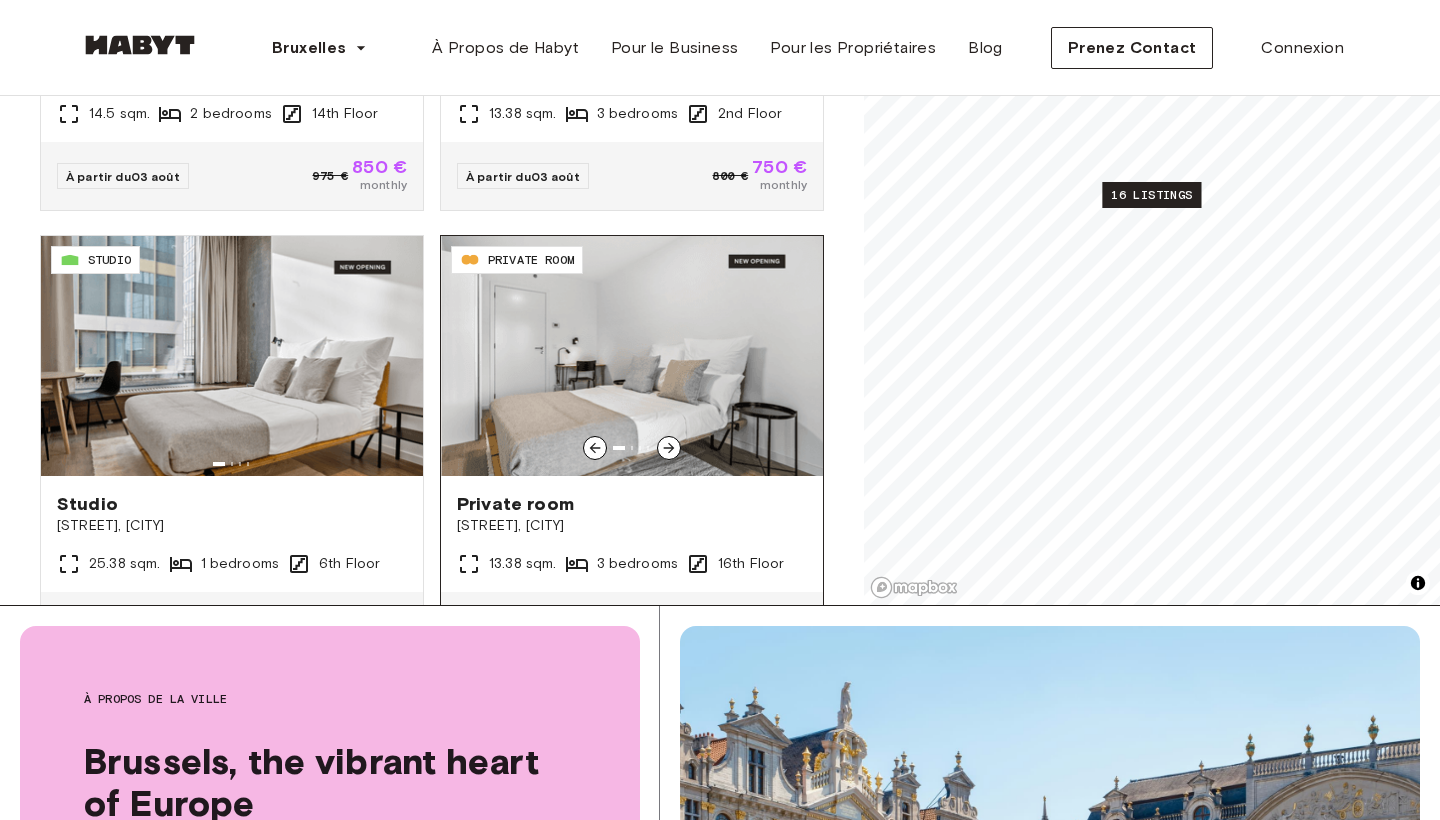 scroll, scrollTop: 0, scrollLeft: 0, axis: both 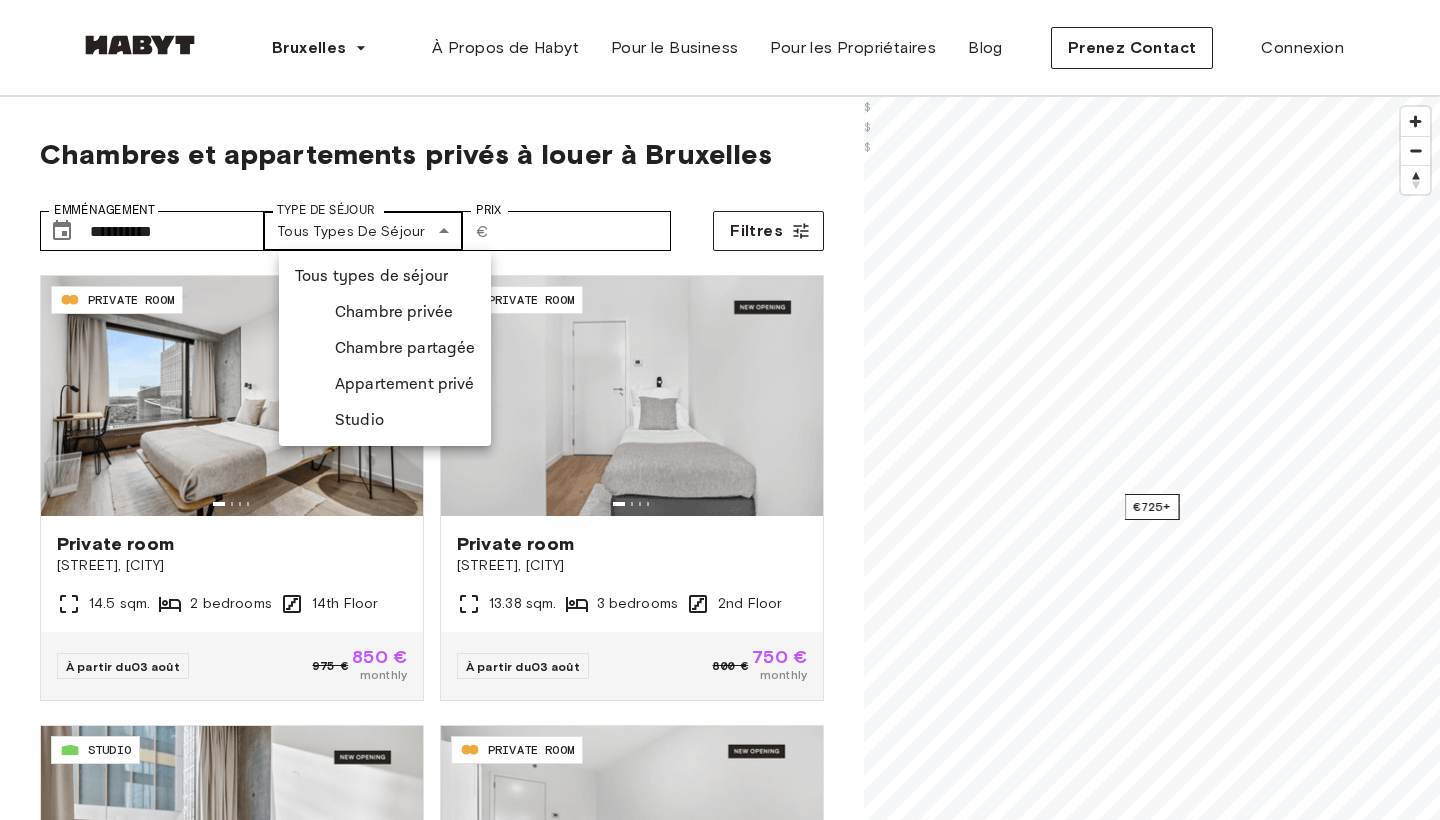 click on "**********" at bounding box center (720, 2506) 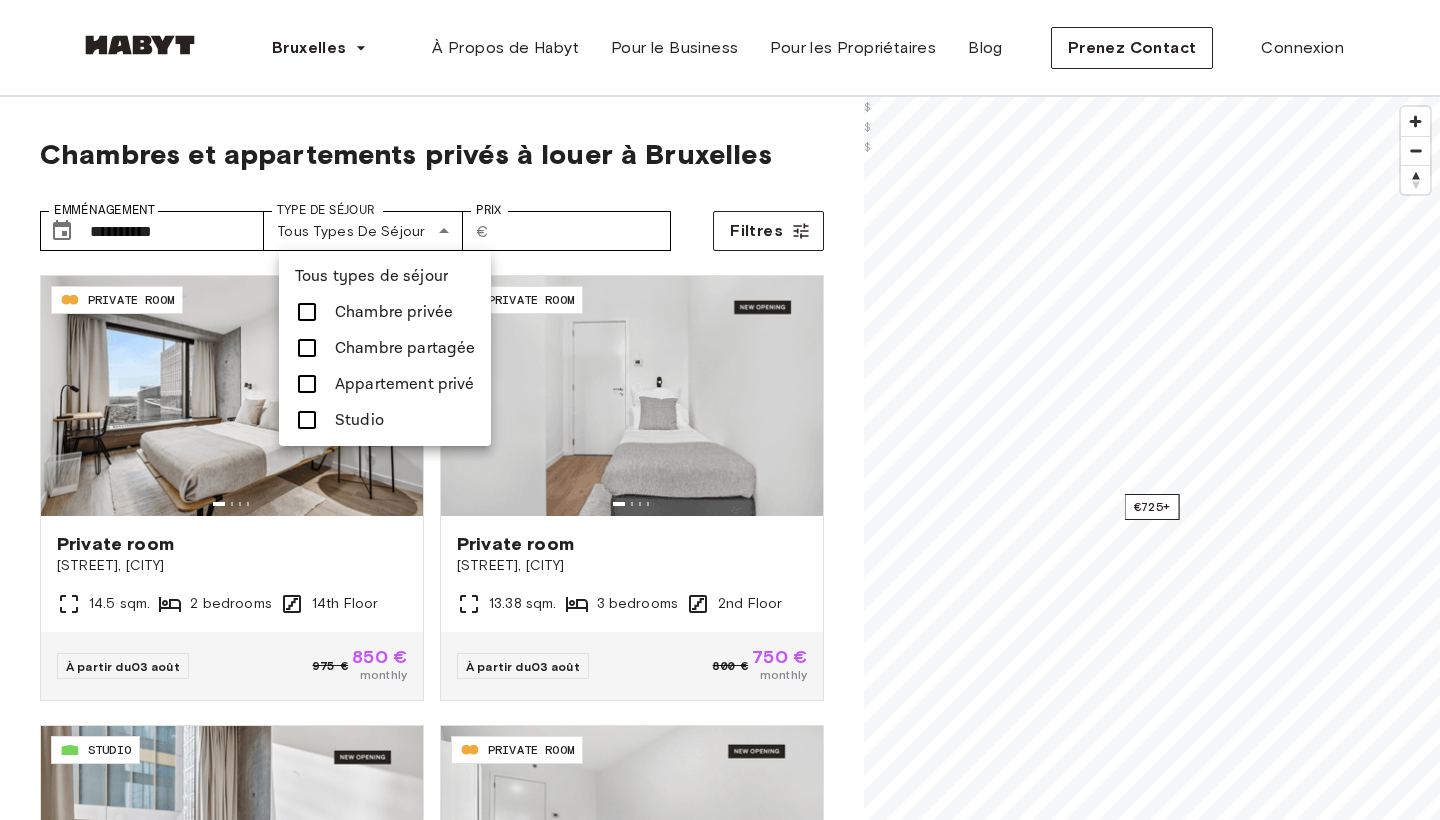click at bounding box center [307, 384] 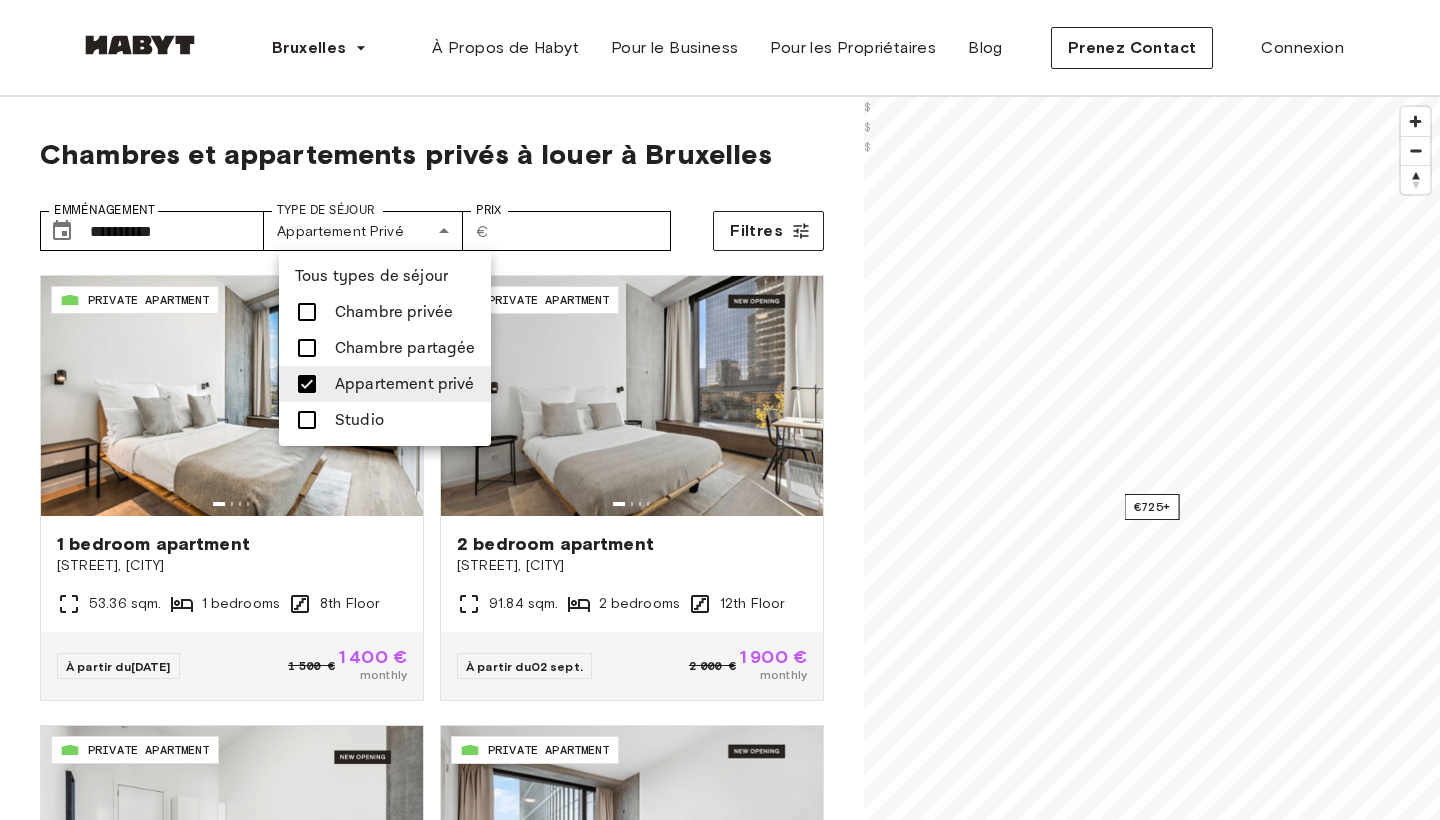 click at bounding box center [720, 410] 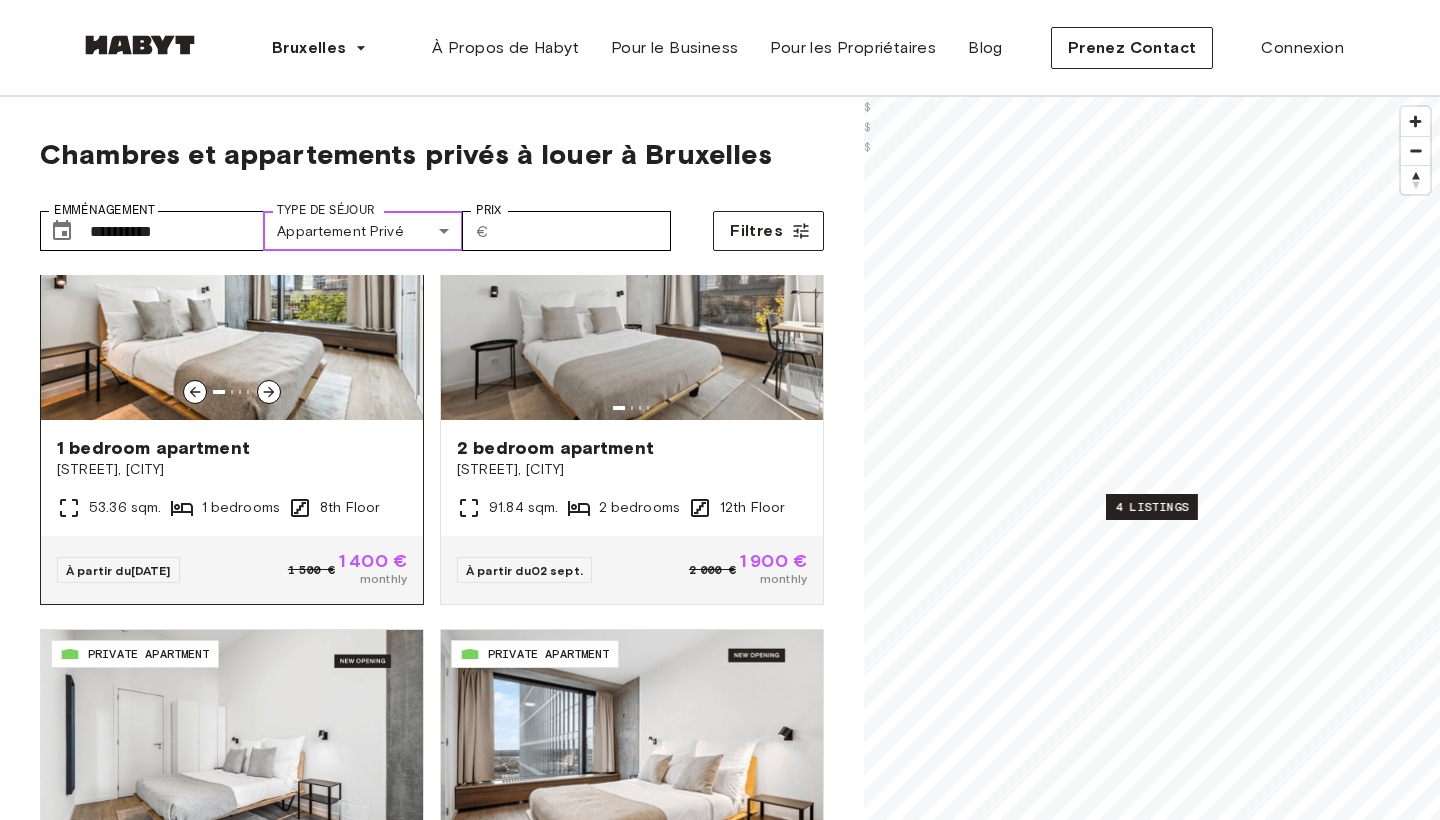 scroll, scrollTop: 96, scrollLeft: 0, axis: vertical 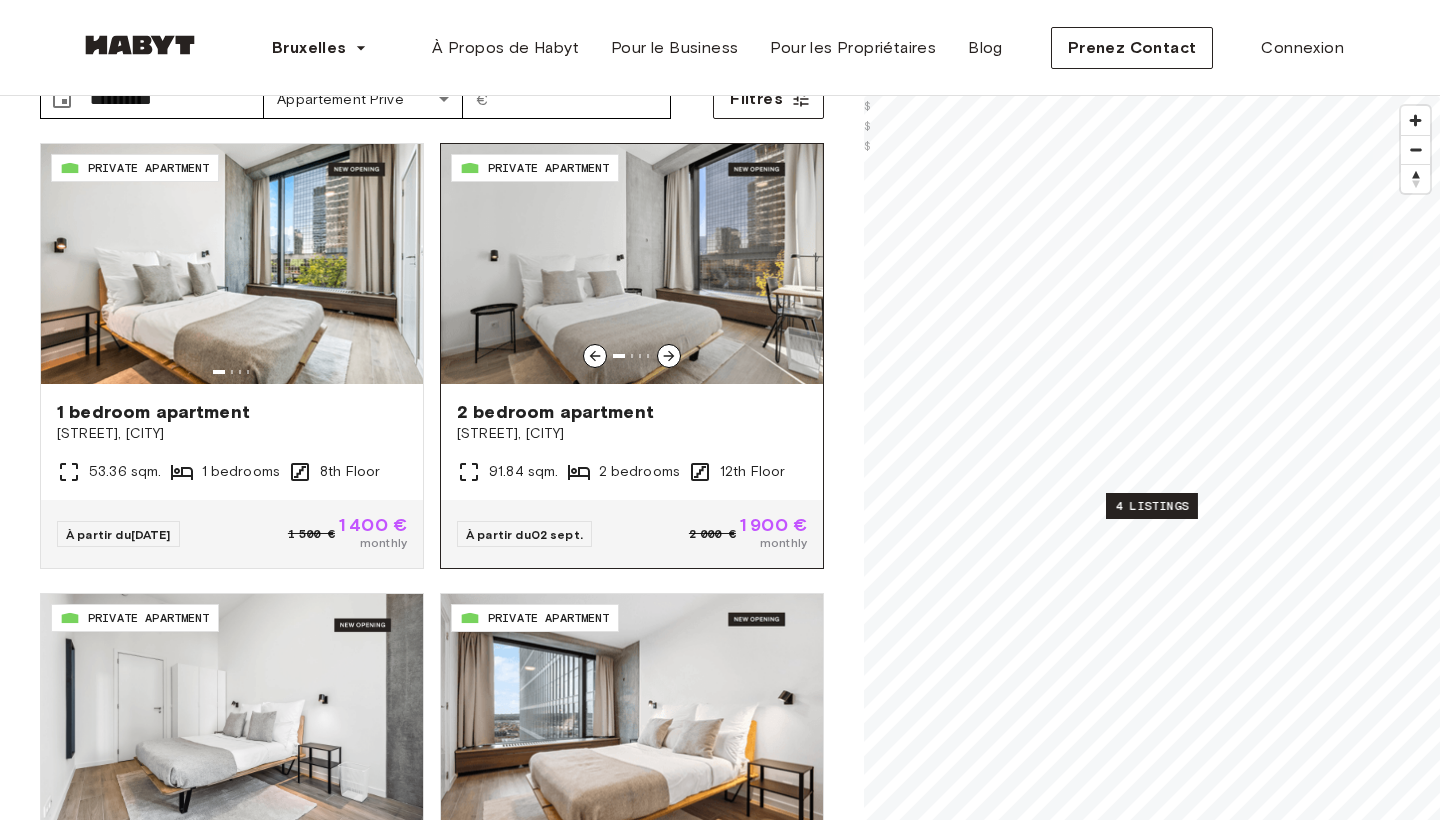 click 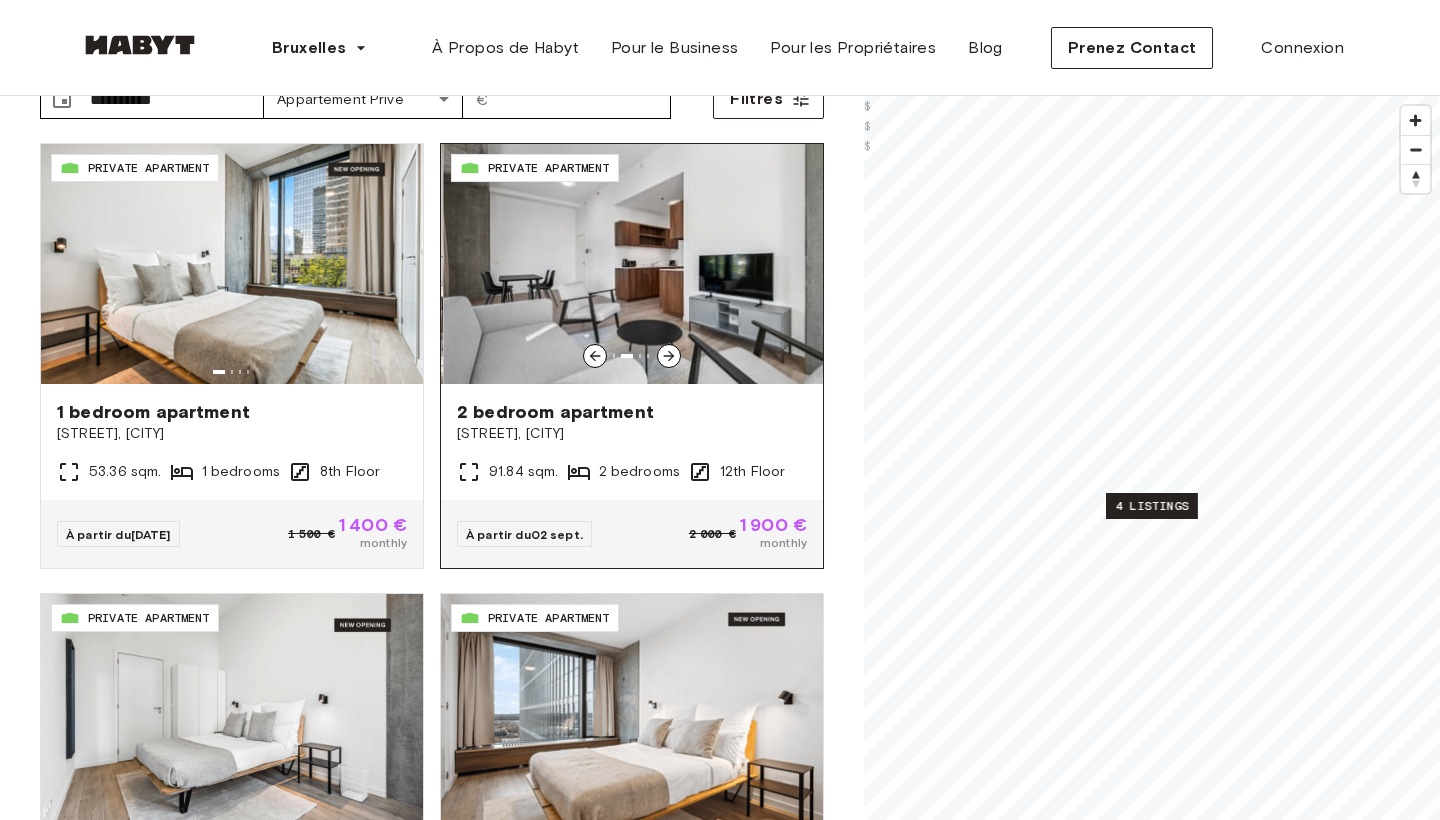 click 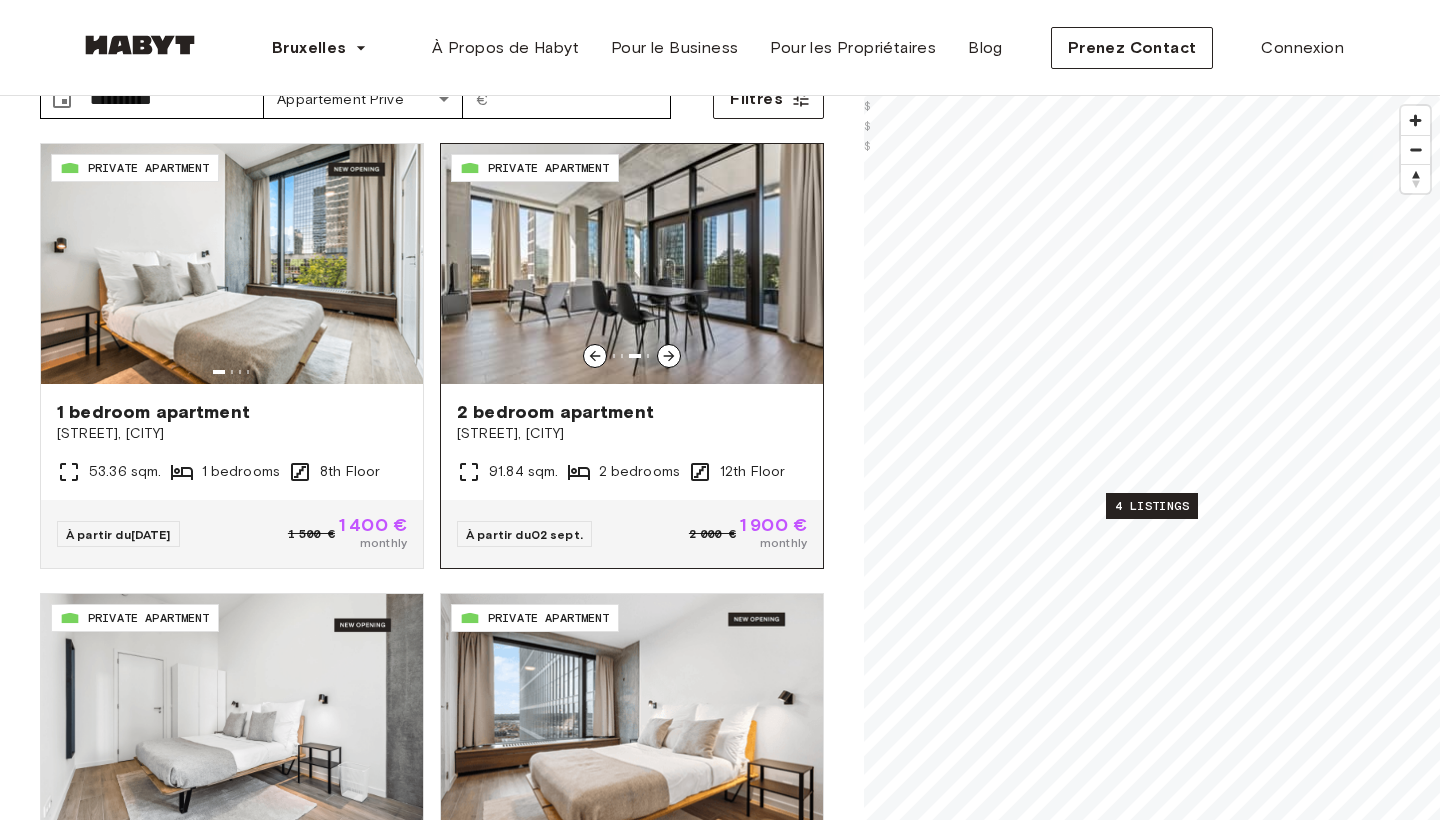 click 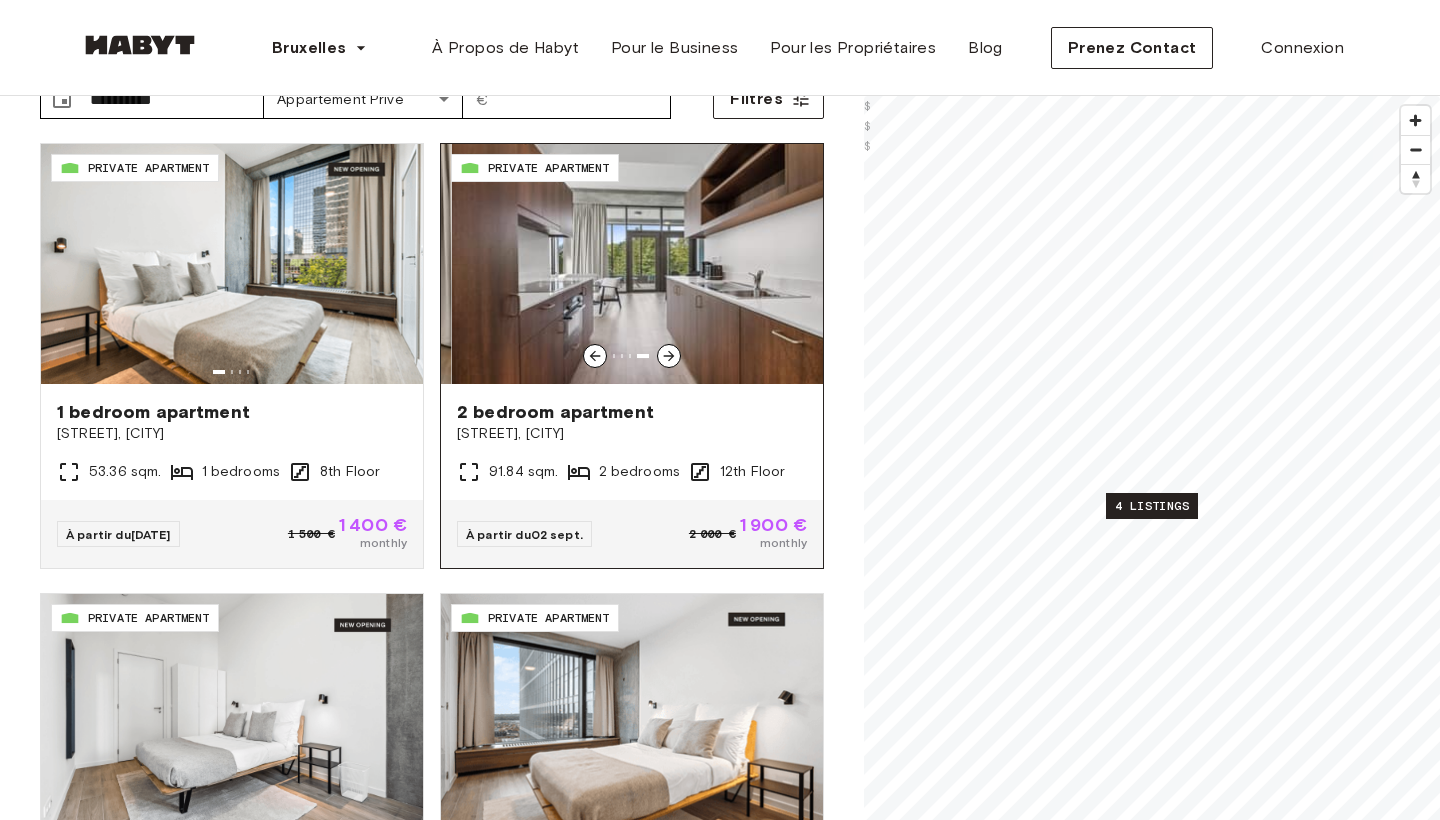 click 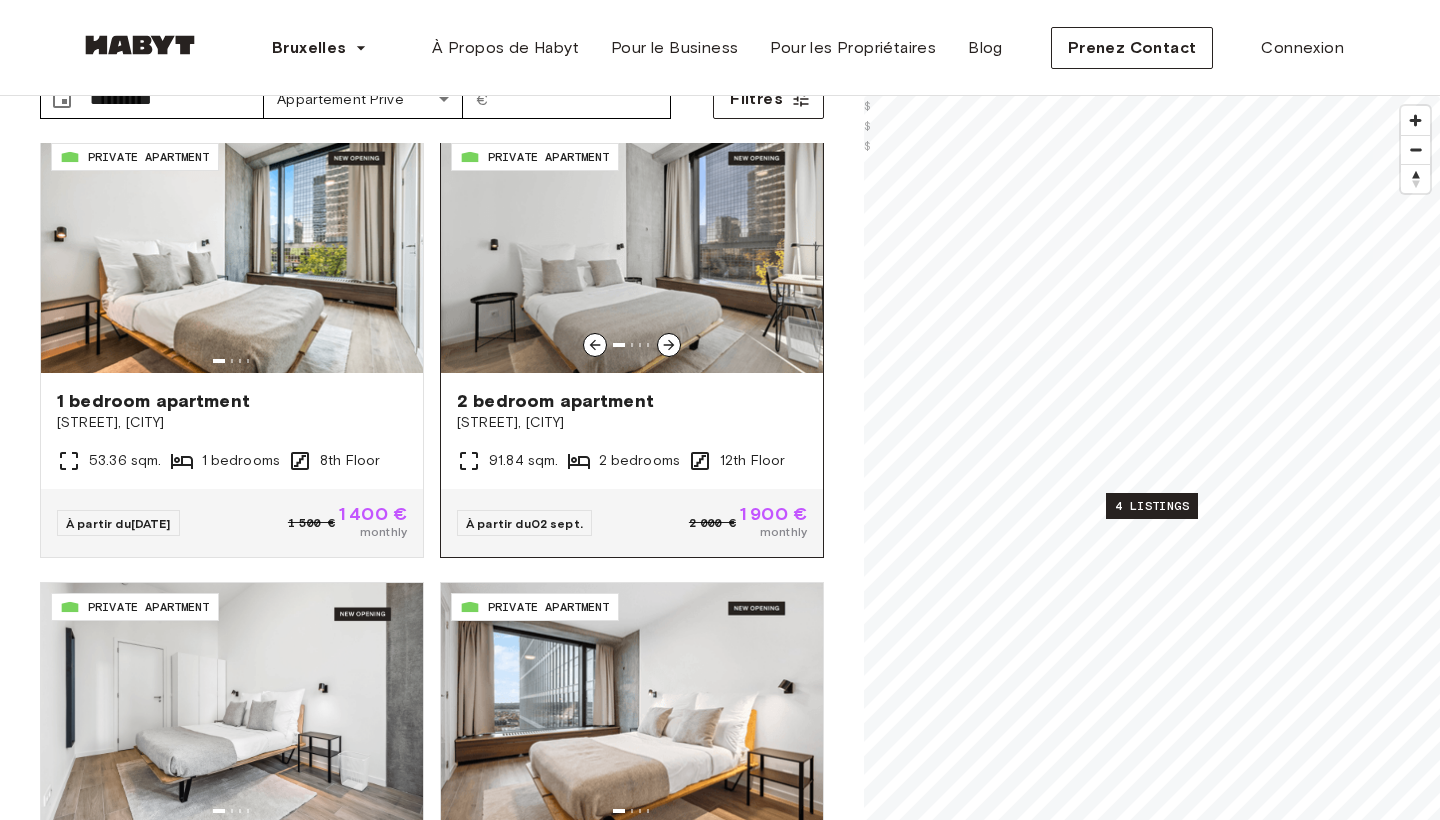 scroll, scrollTop: 1, scrollLeft: 0, axis: vertical 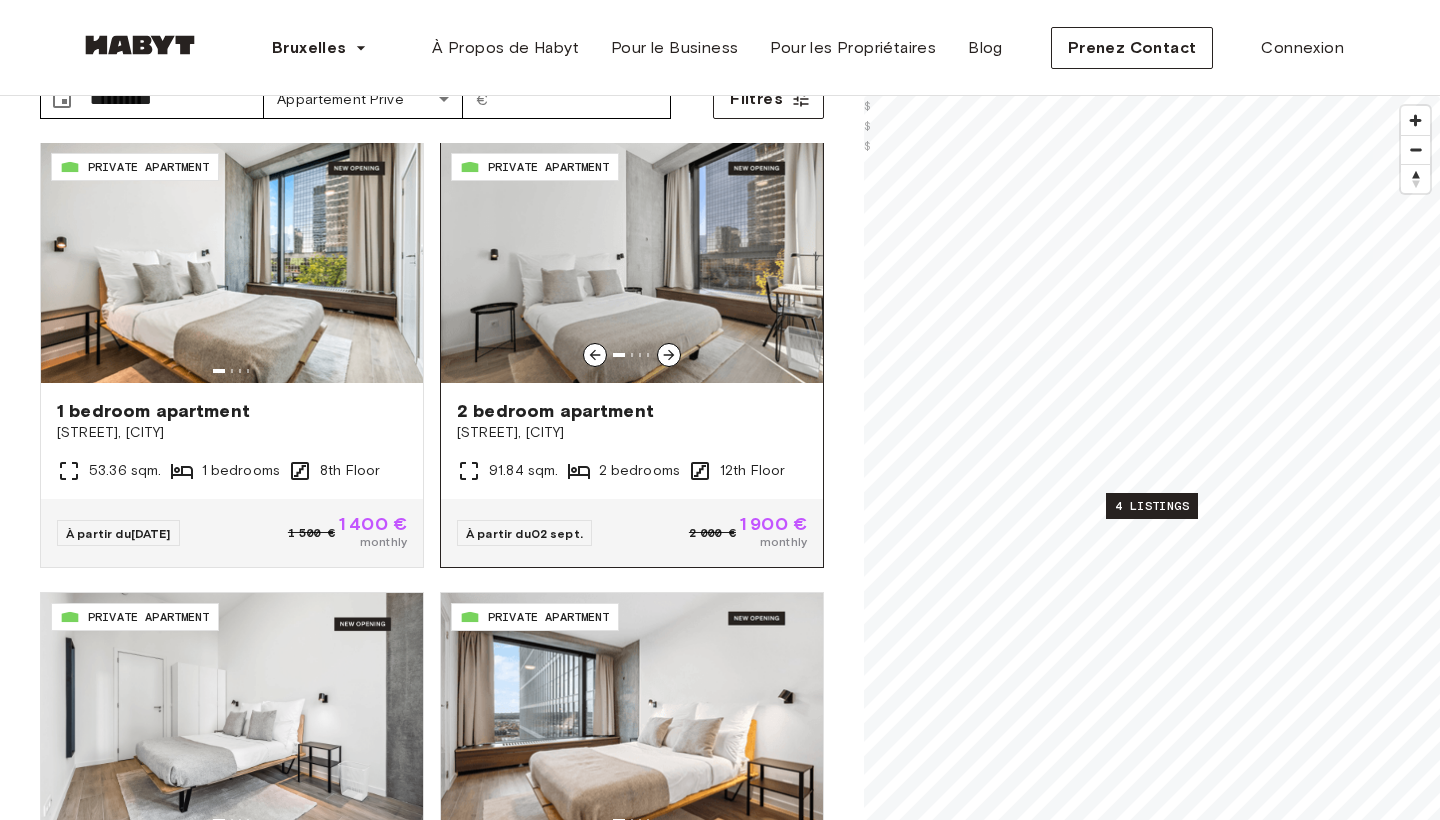 click 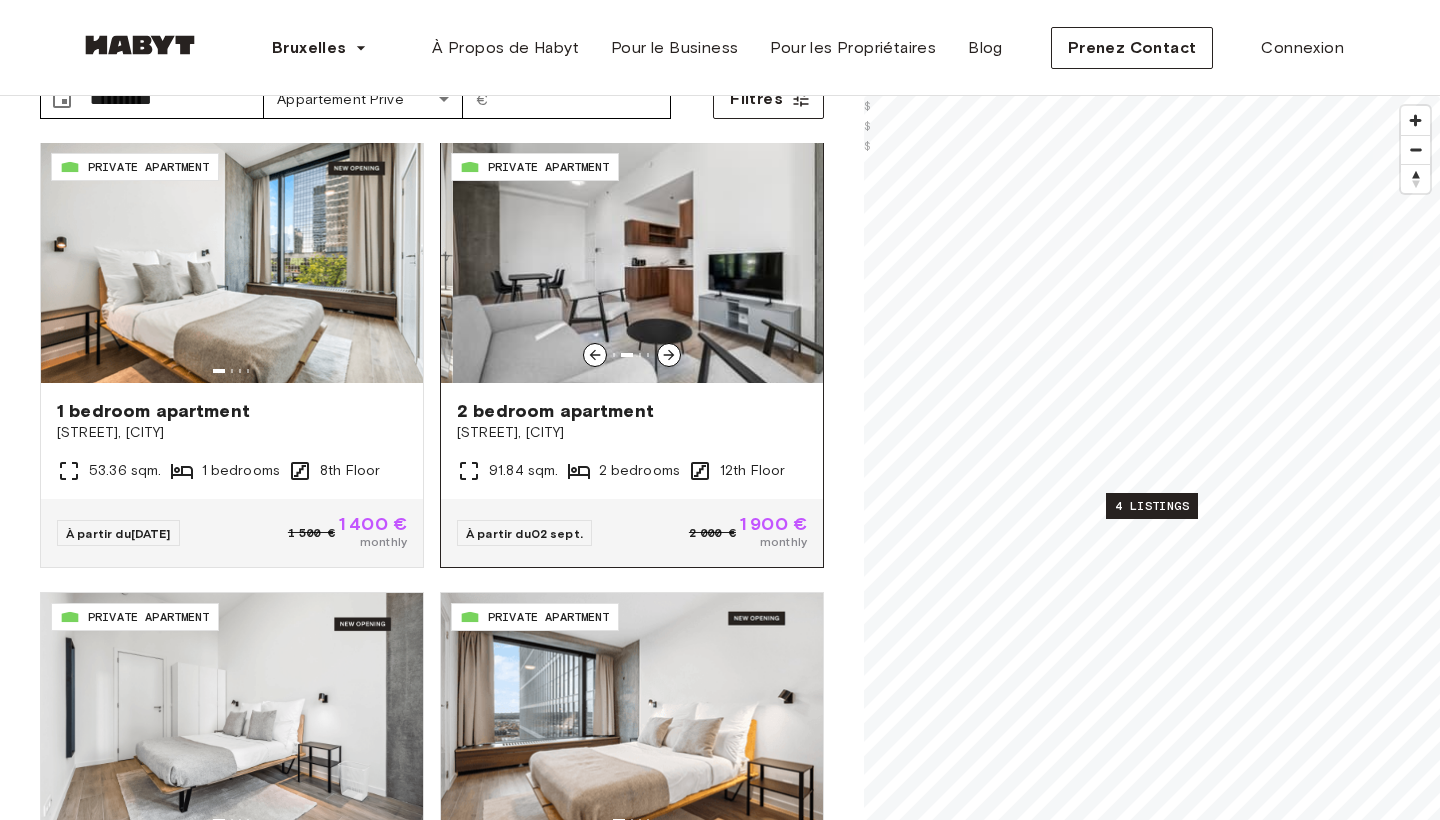 click 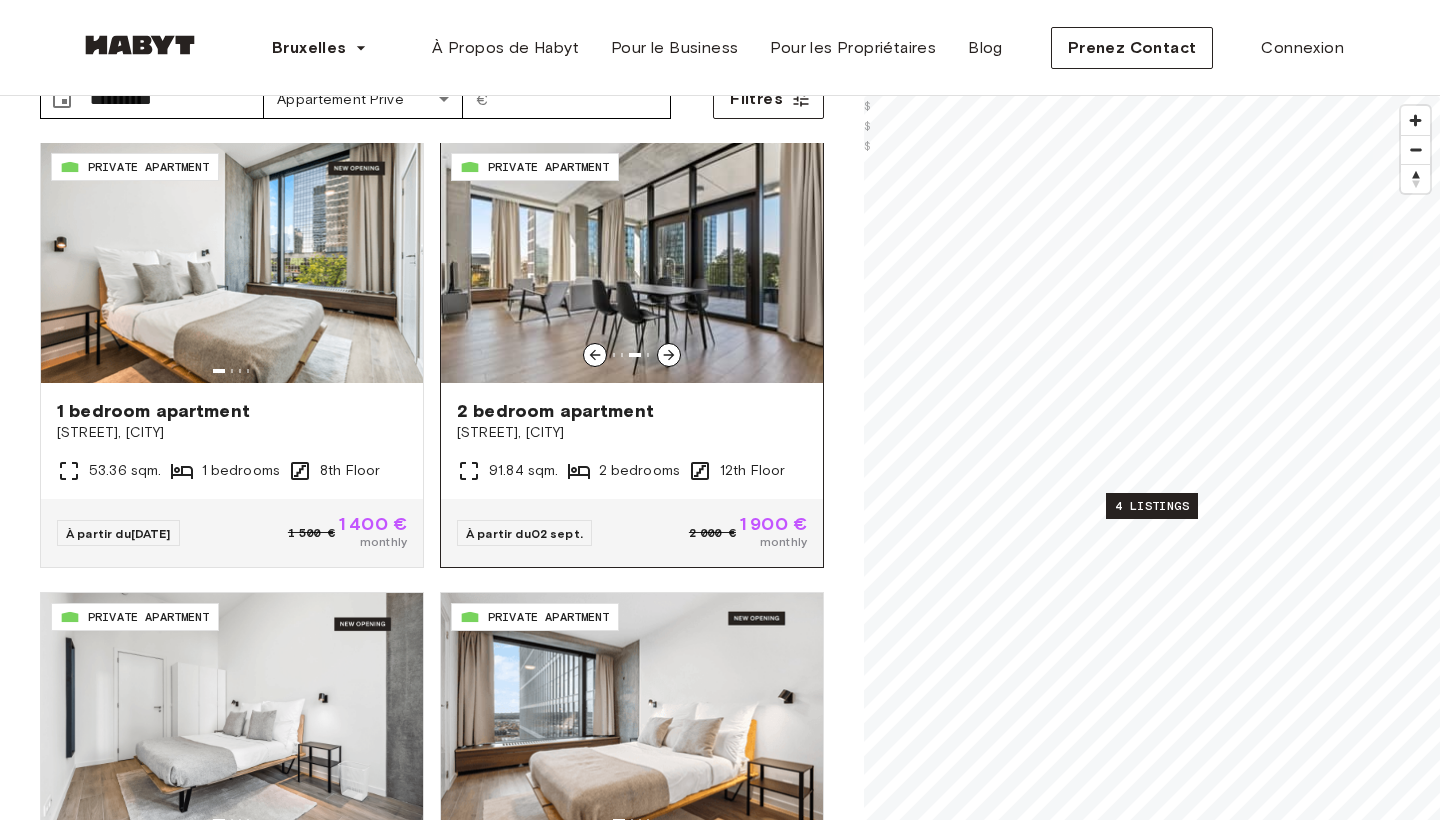 click 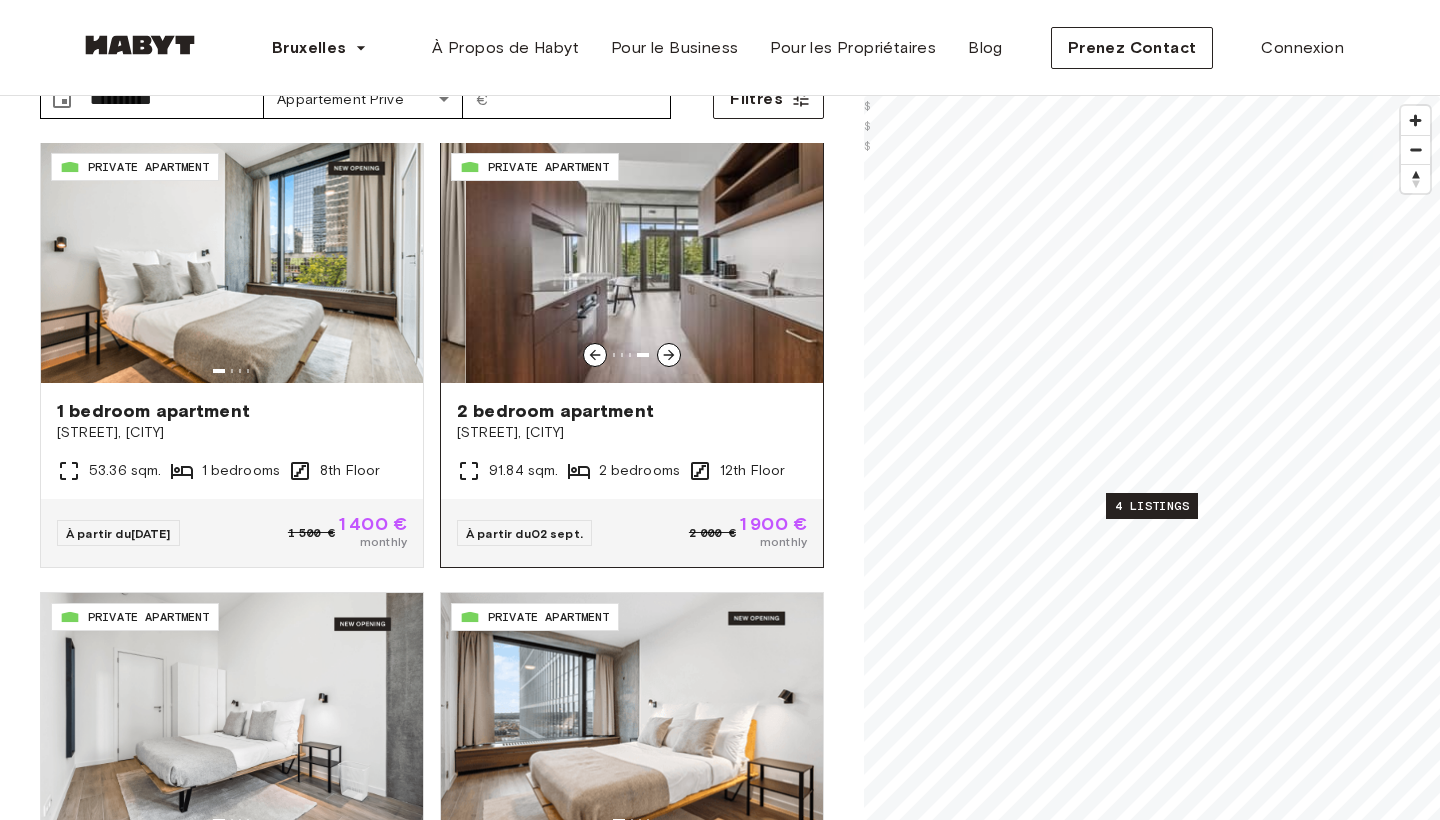 click 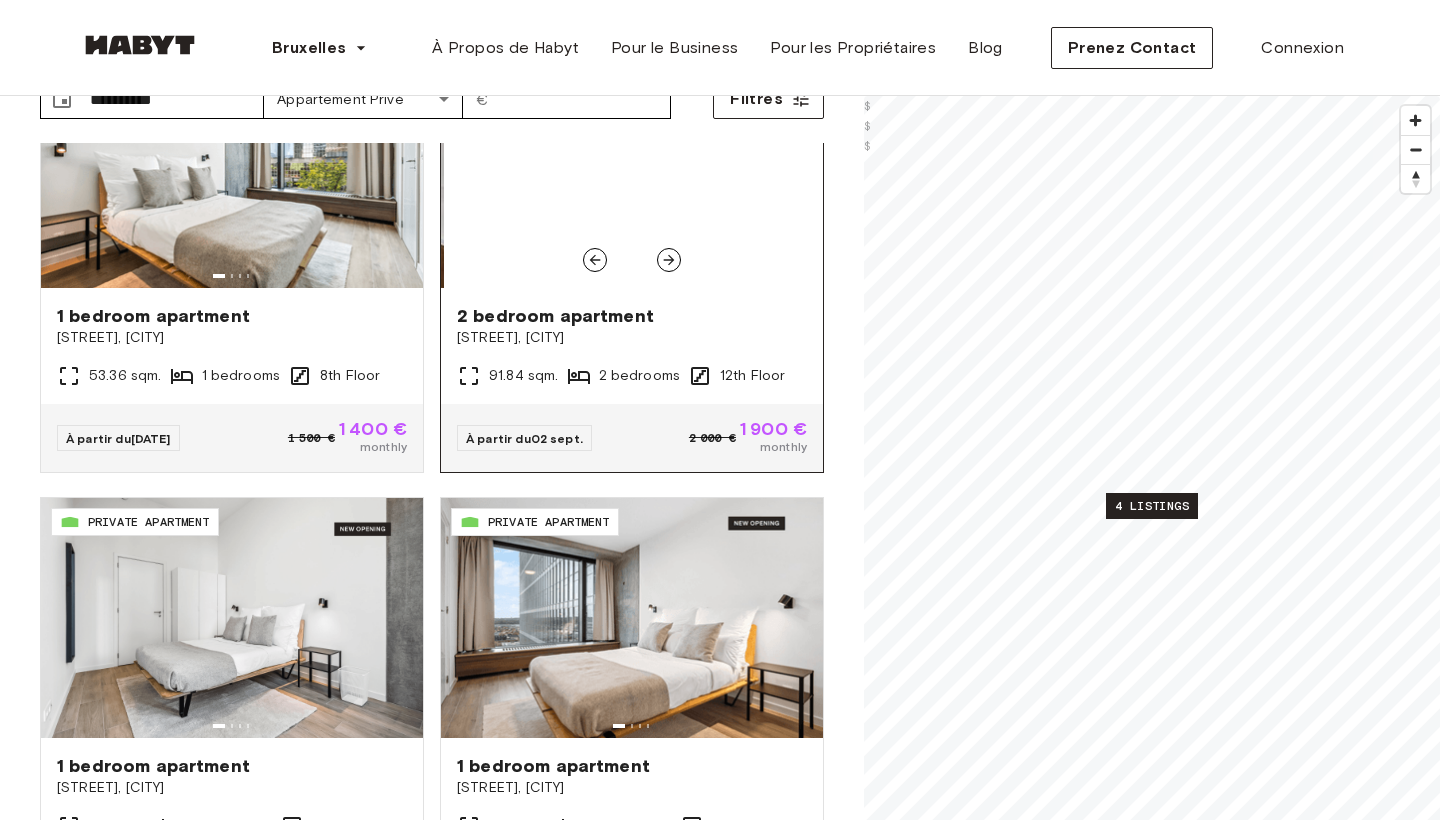 scroll, scrollTop: 96, scrollLeft: 0, axis: vertical 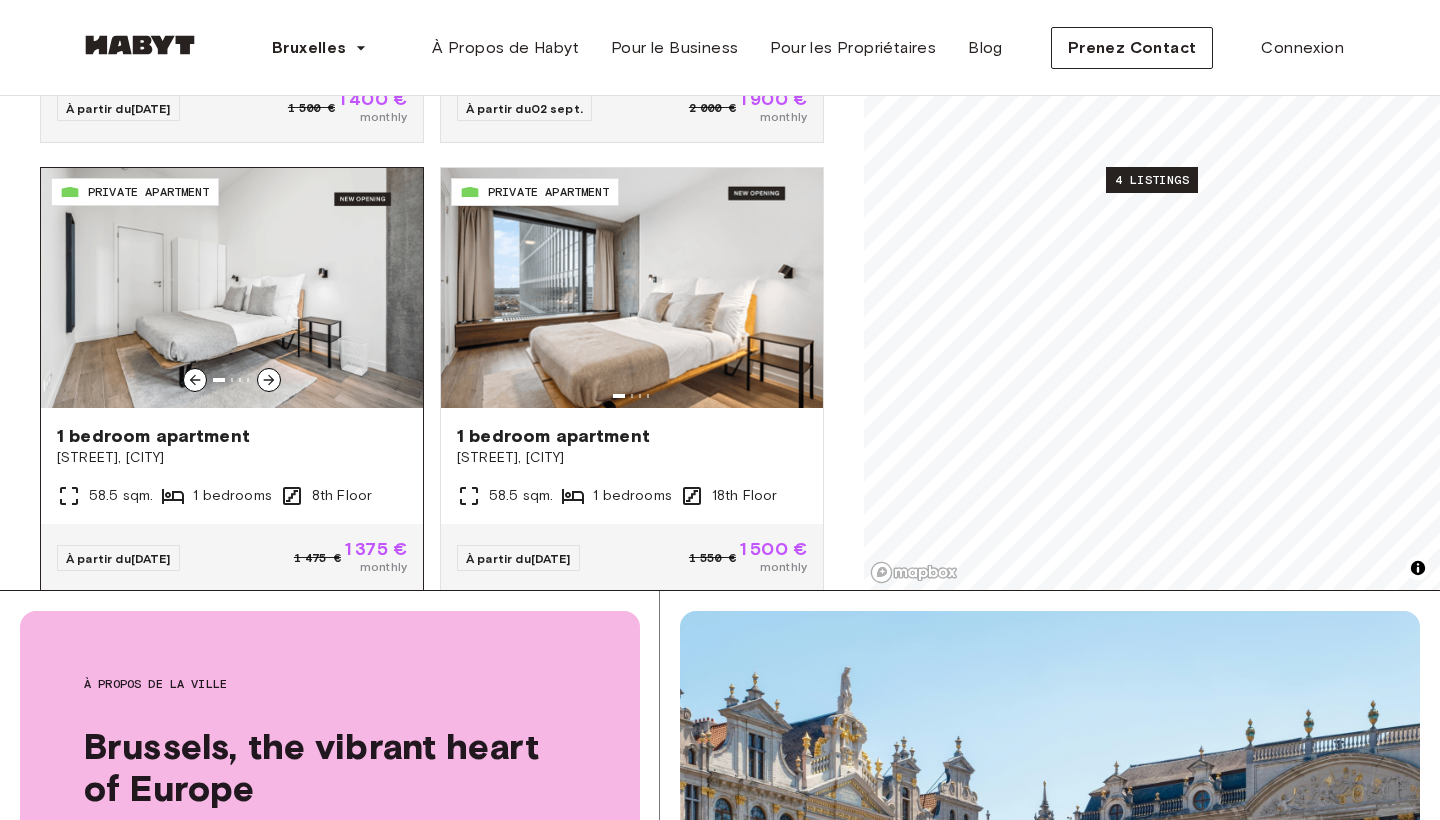 click 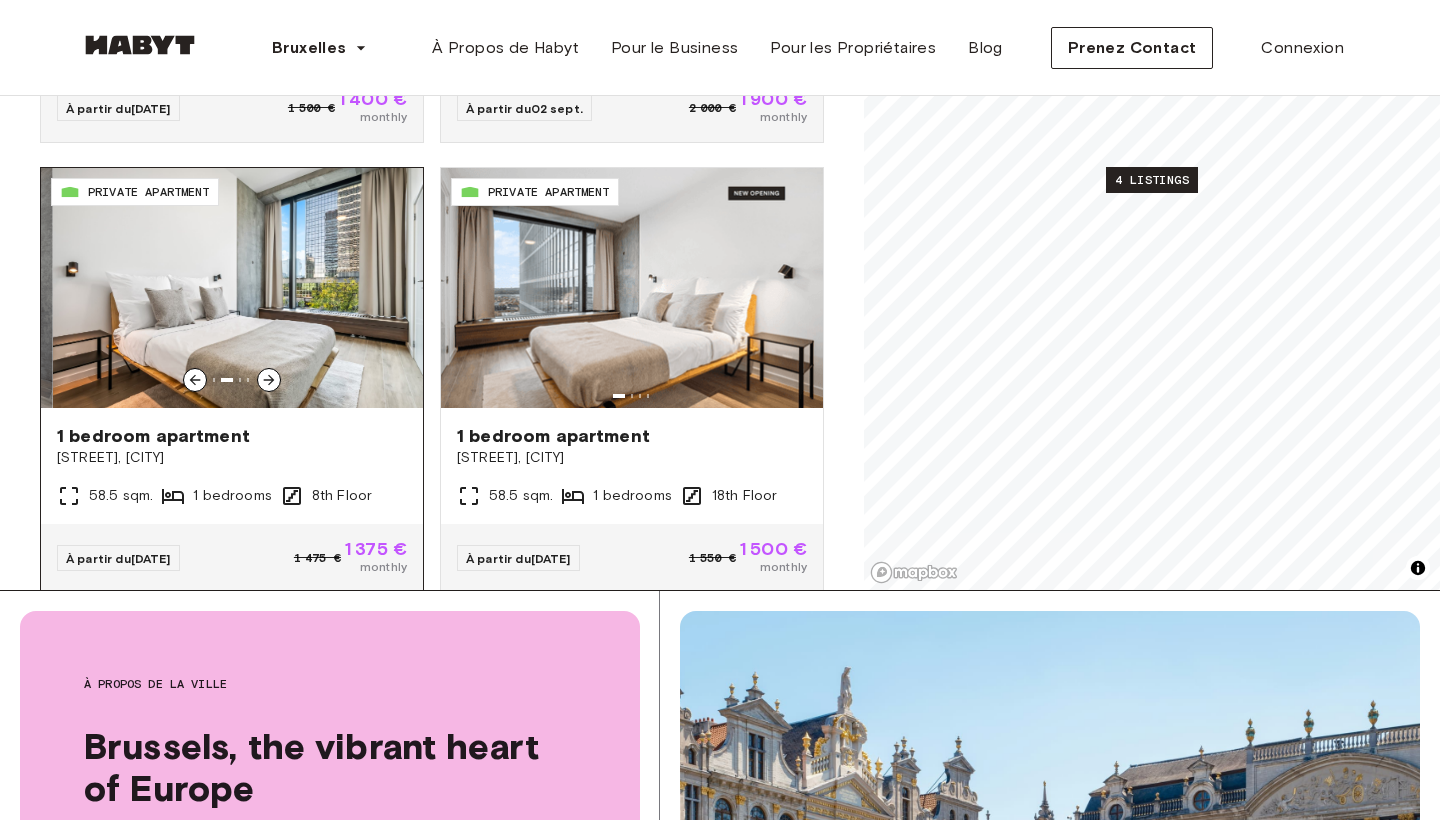 click 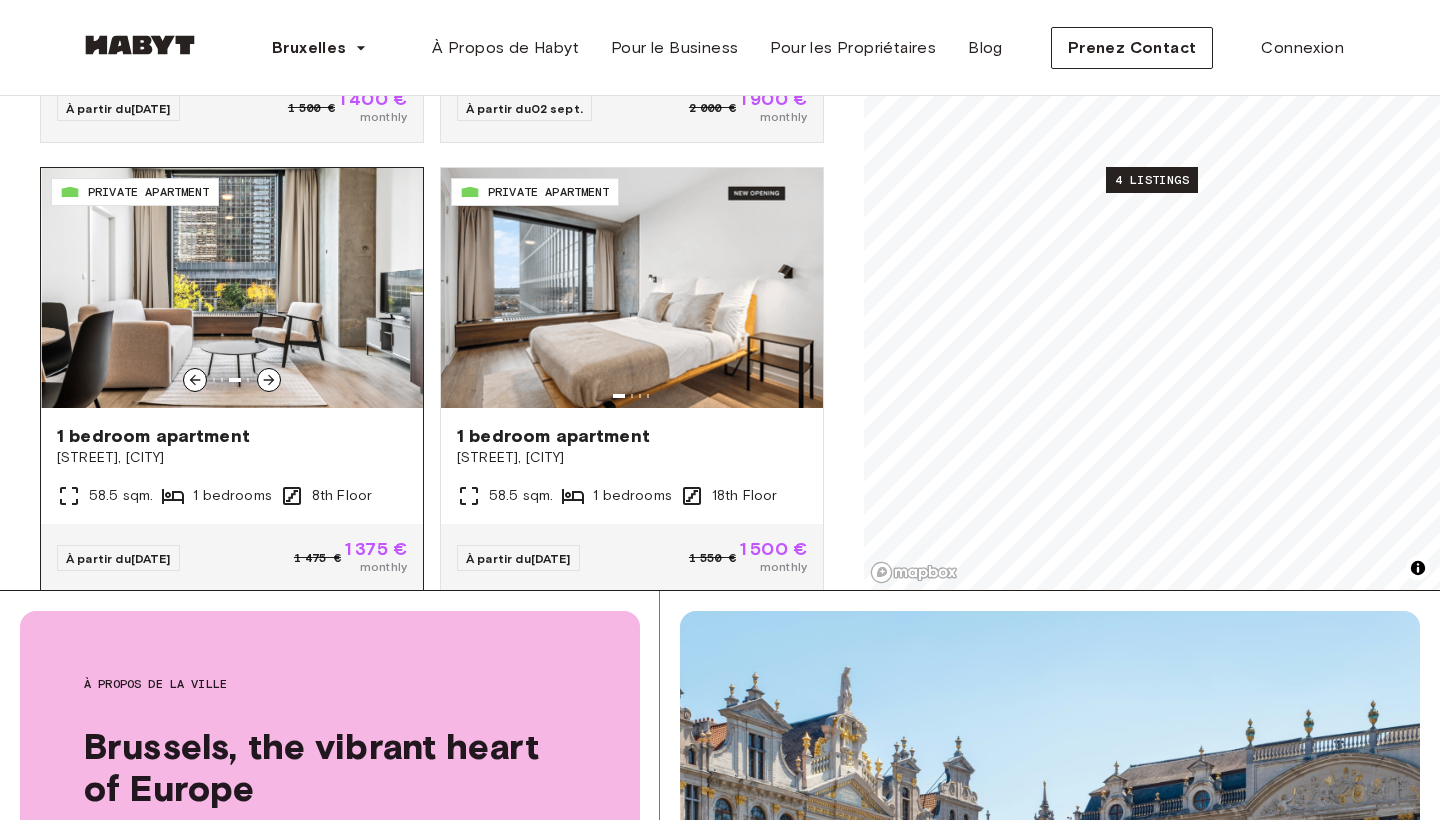 click 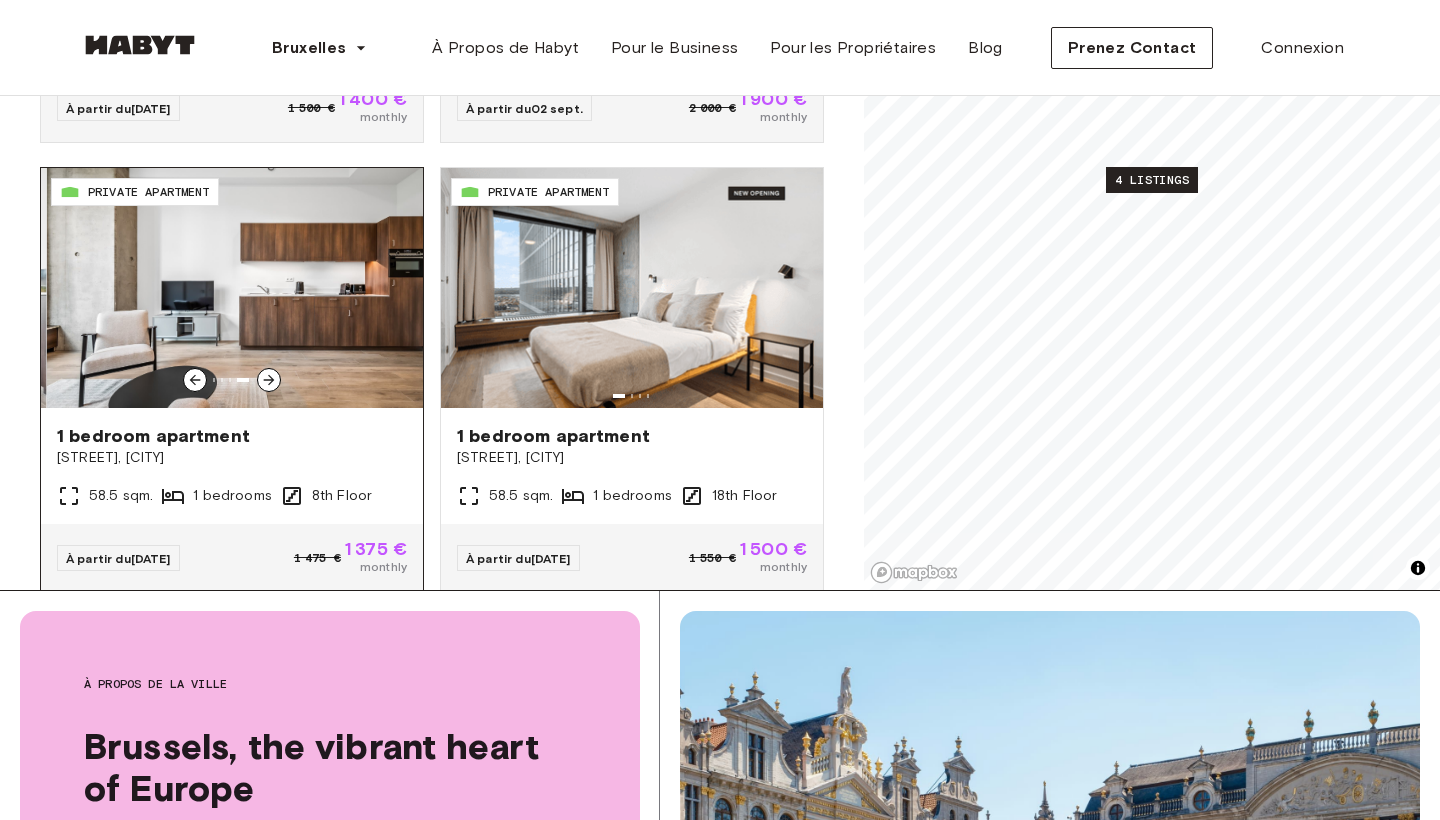 click 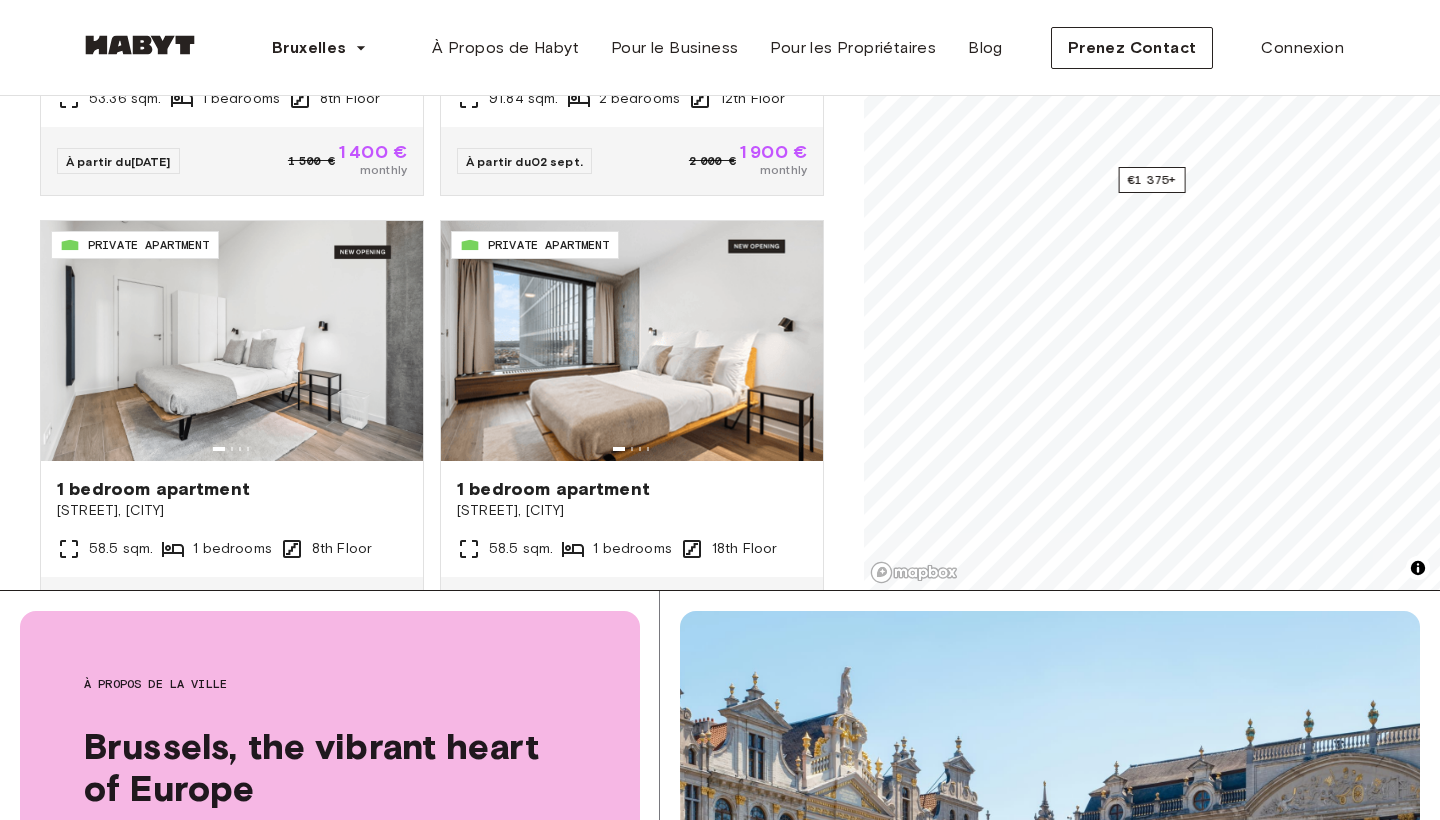 scroll, scrollTop: 0, scrollLeft: 0, axis: both 